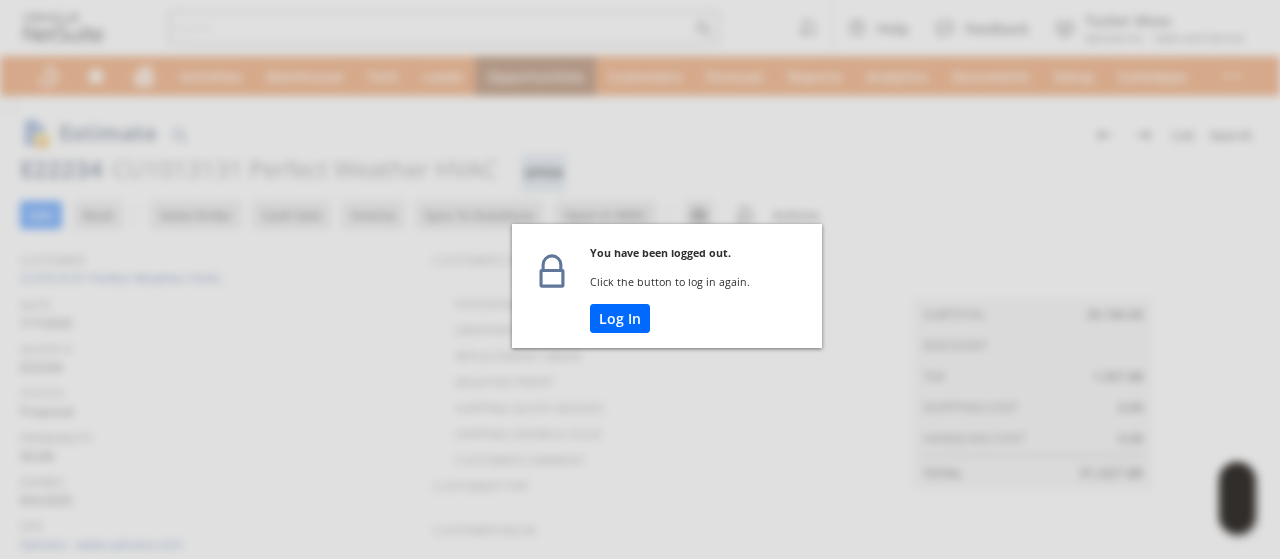 scroll, scrollTop: 0, scrollLeft: 0, axis: both 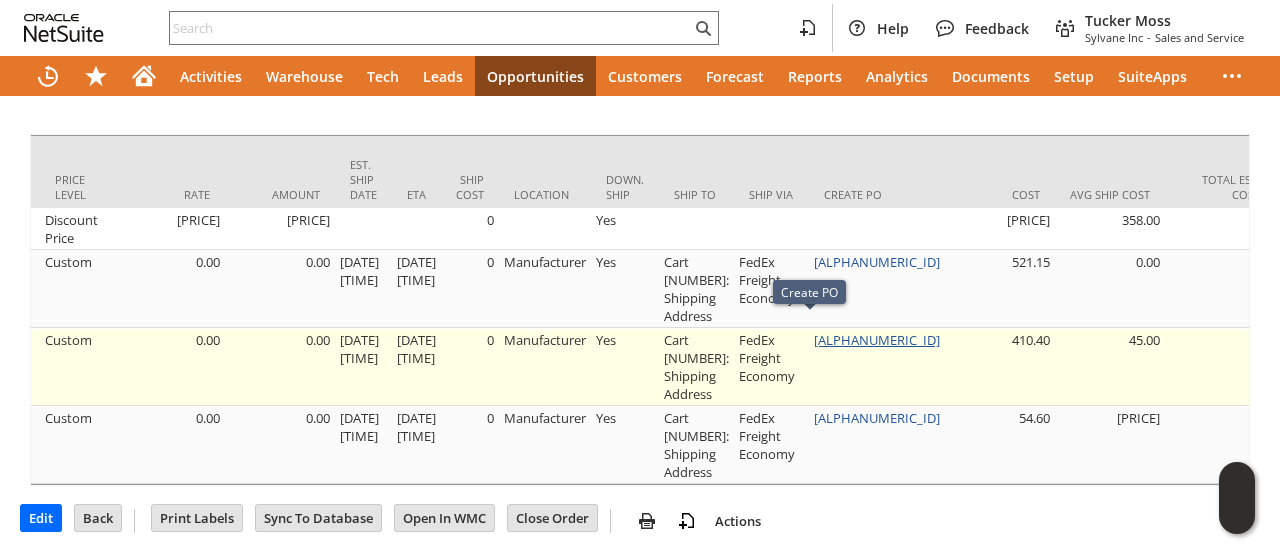 click on "P214132" at bounding box center [877, 340] 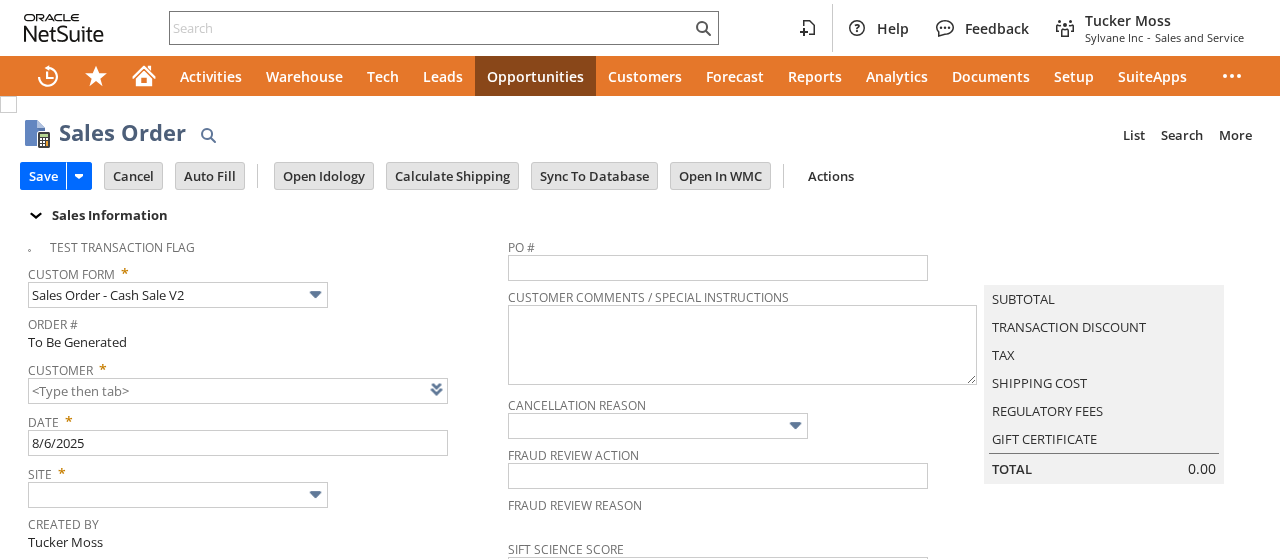 click at bounding box center [462, 389] 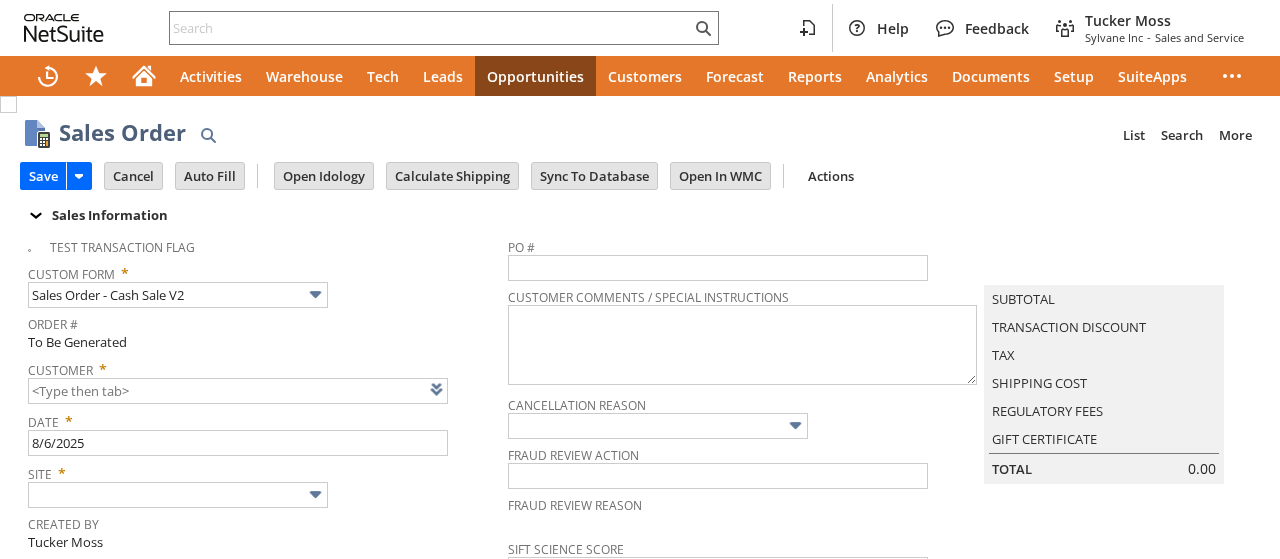 scroll, scrollTop: 0, scrollLeft: 0, axis: both 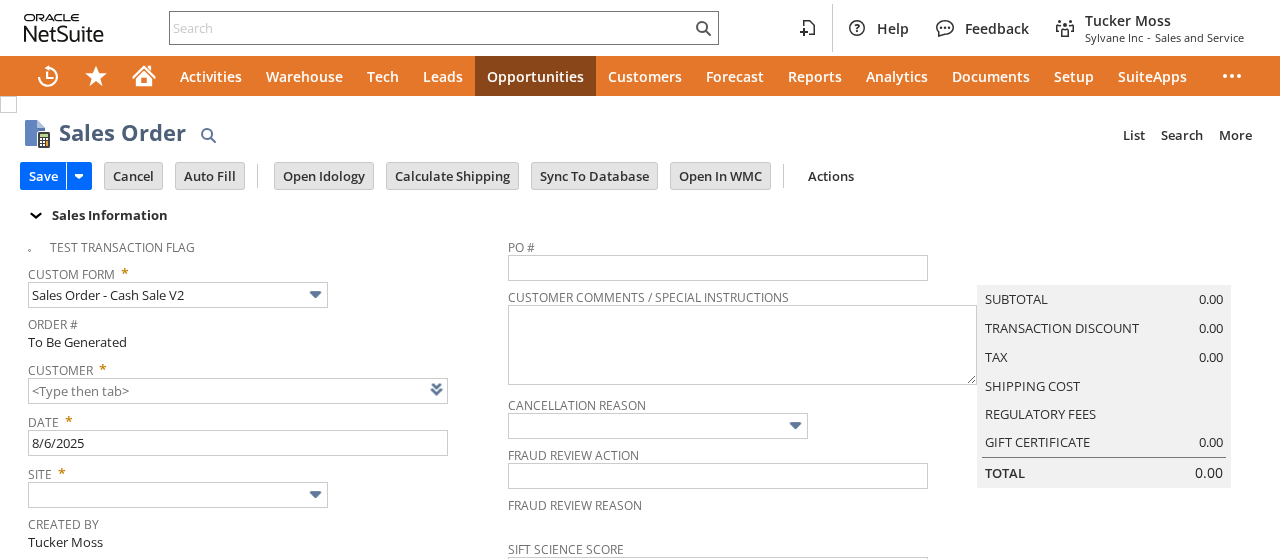 type on "Intelligent Recommendations ⁰" 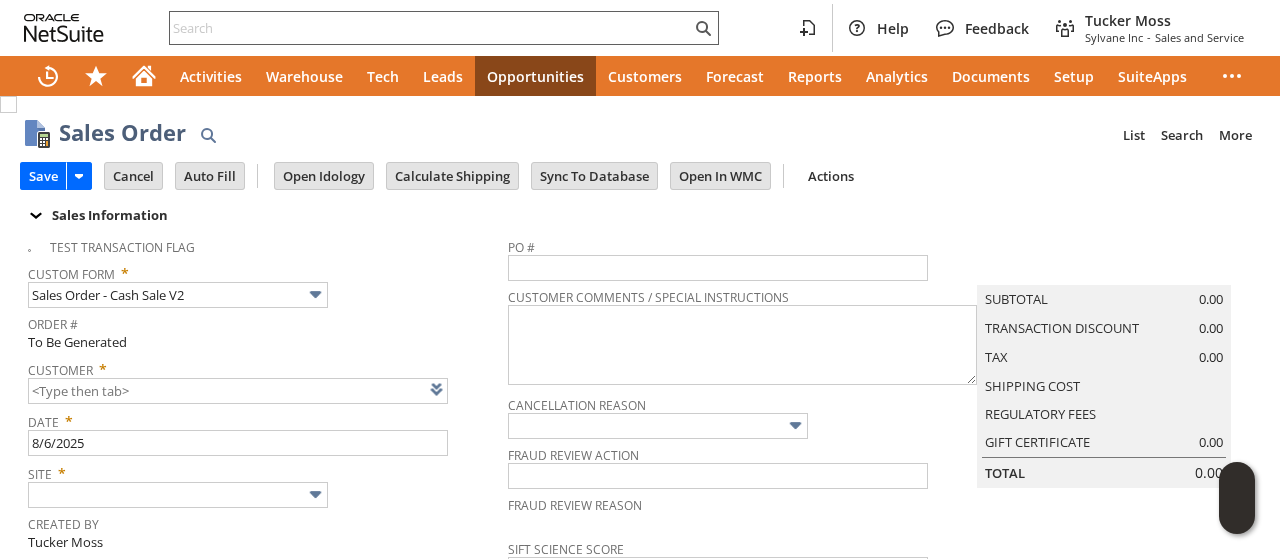 type on "[CREDIT CARD] [FIRST] [LAST]" 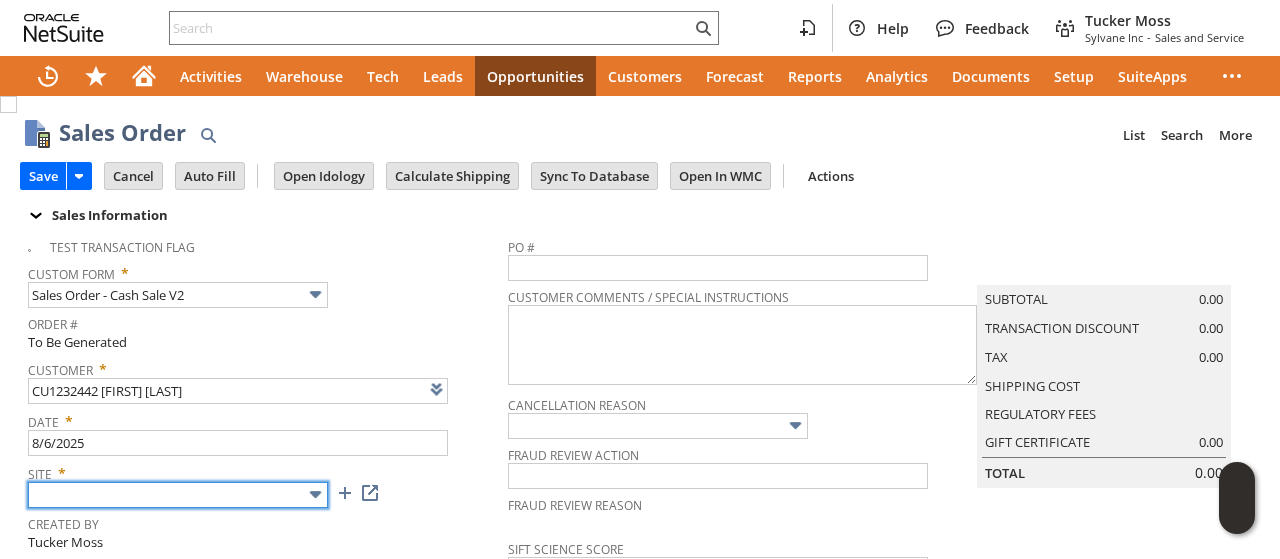 click at bounding box center [178, 495] 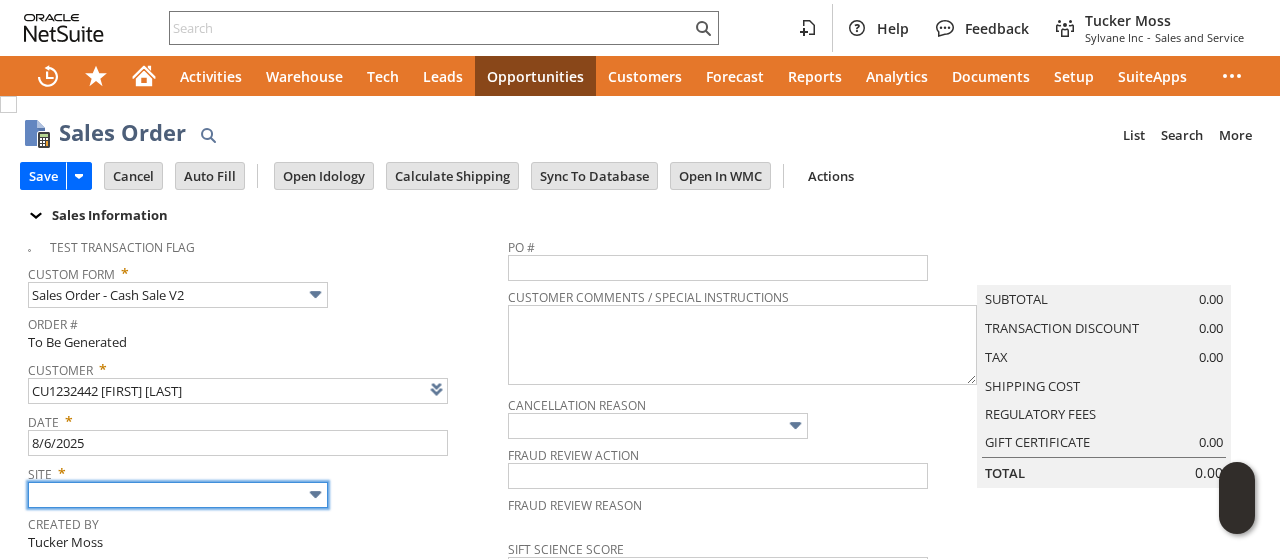 type on "Sylvane - www.sylvane.com" 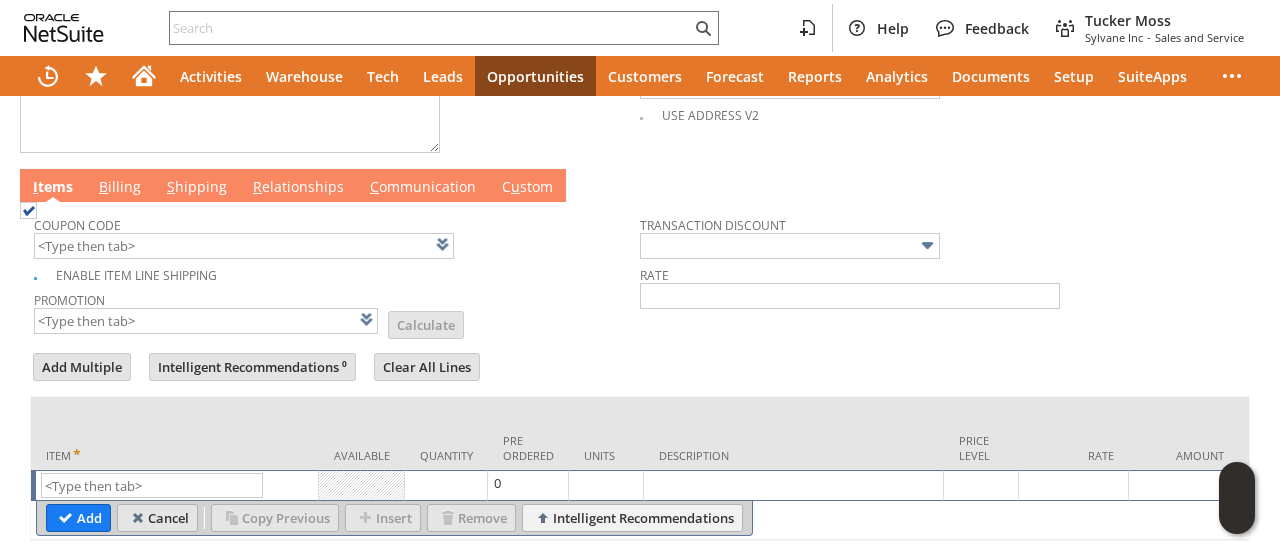 scroll, scrollTop: 1038, scrollLeft: 0, axis: vertical 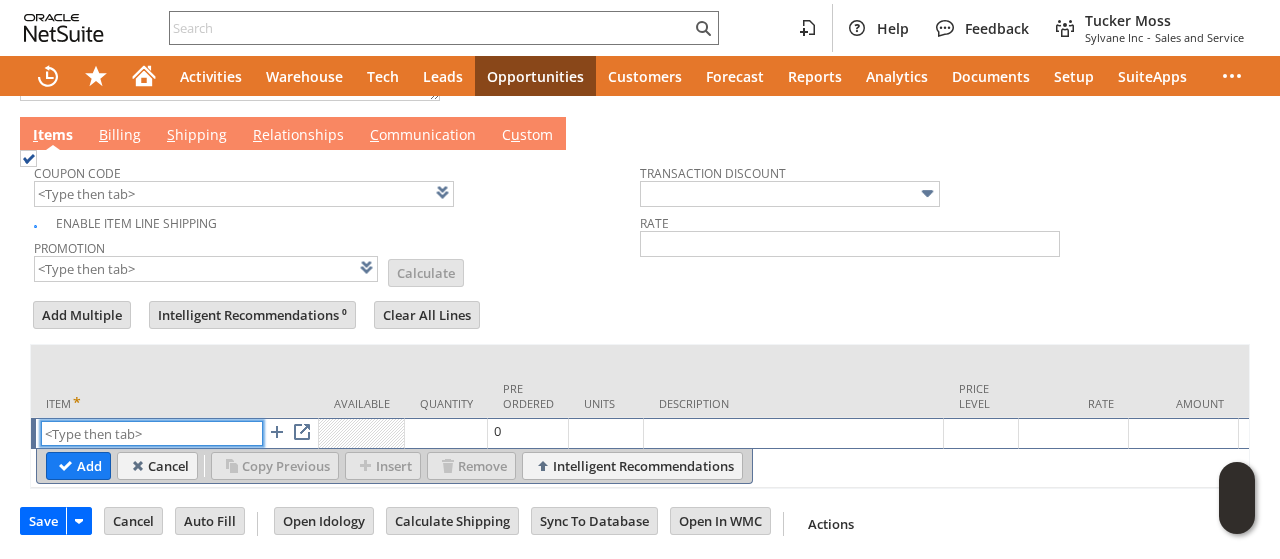 paste on "am8949" 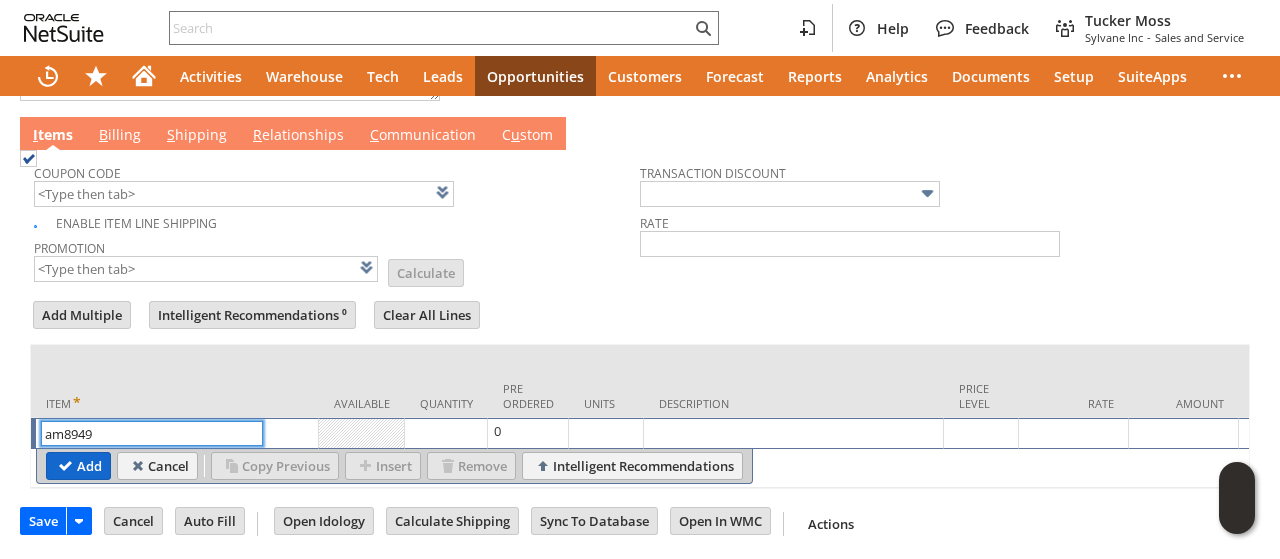 type on "am8949" 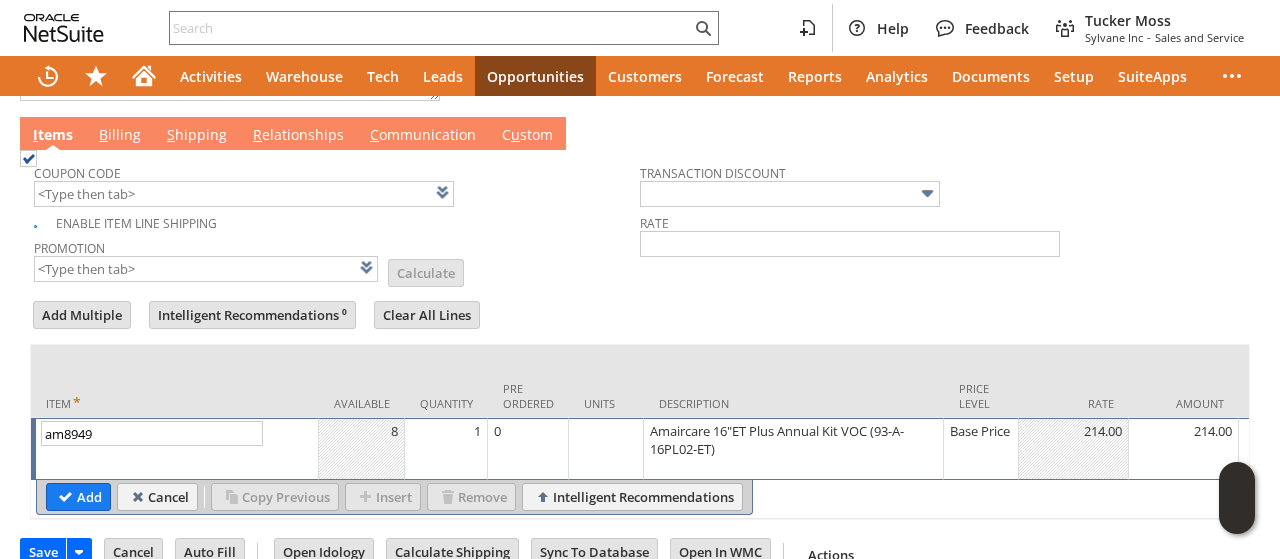 click on "1" at bounding box center (446, 431) 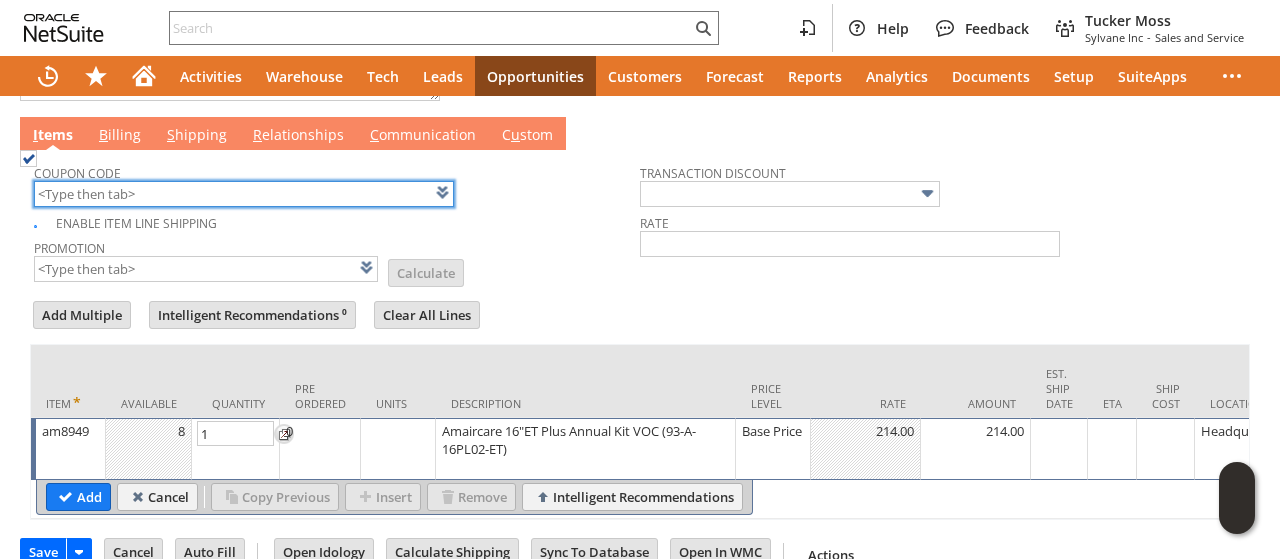 click at bounding box center [244, 194] 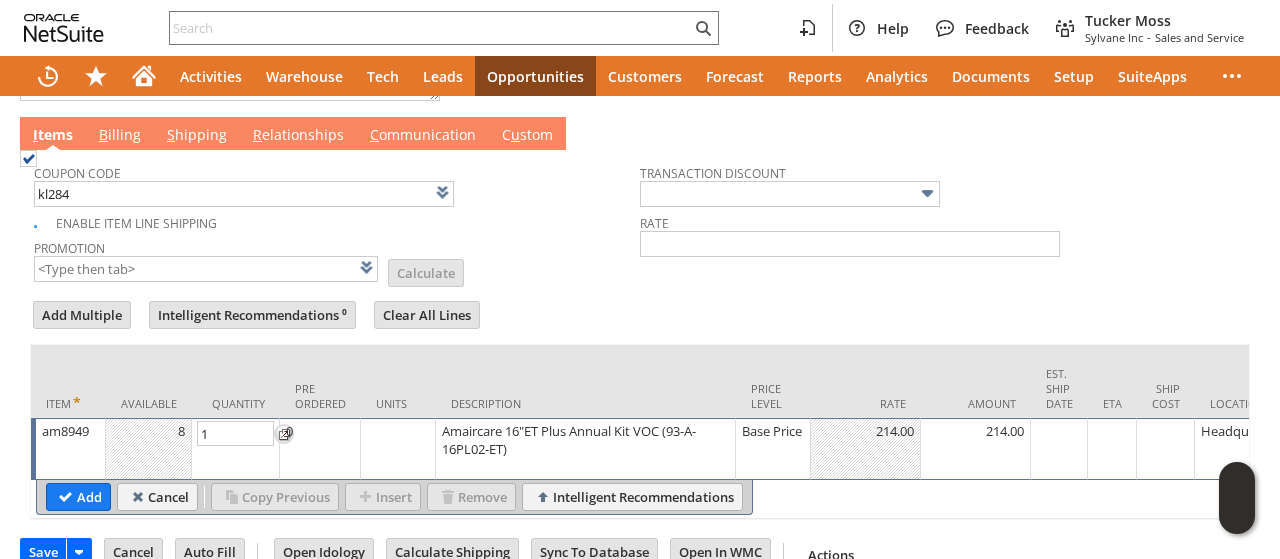 click on "Promotion
List
Calculate" at bounding box center [337, 259] 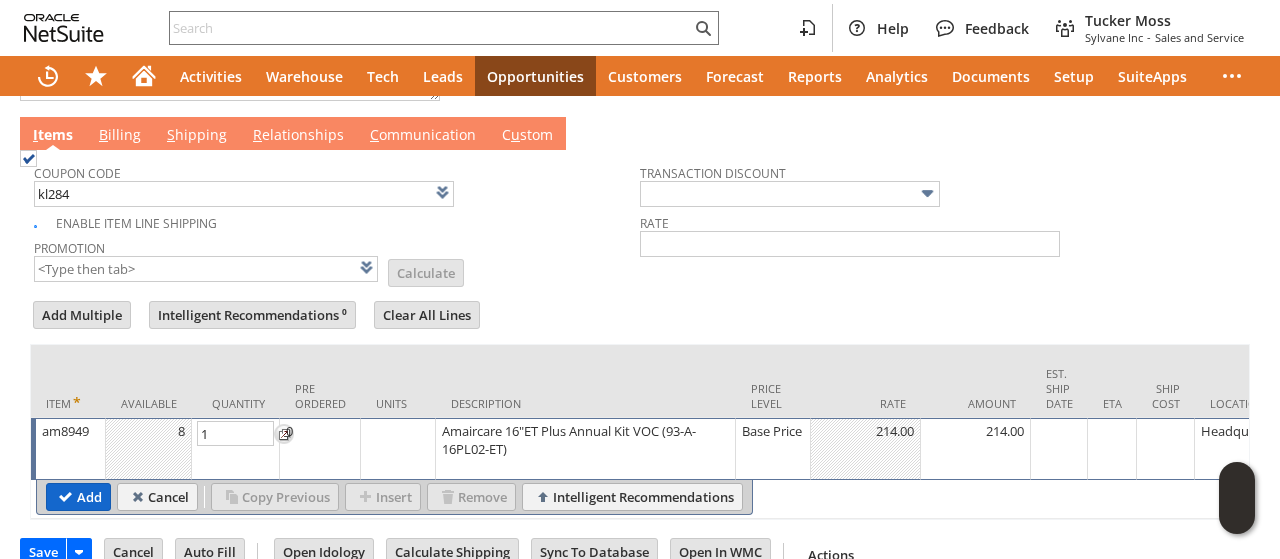 type on "KL284" 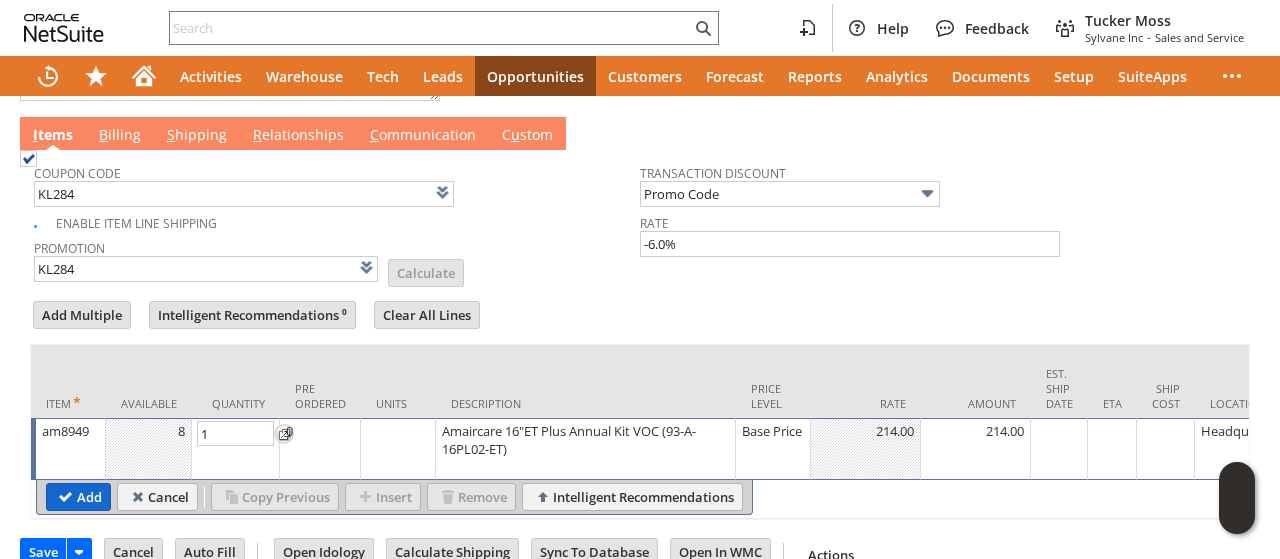 click on "Add" at bounding box center [78, 497] 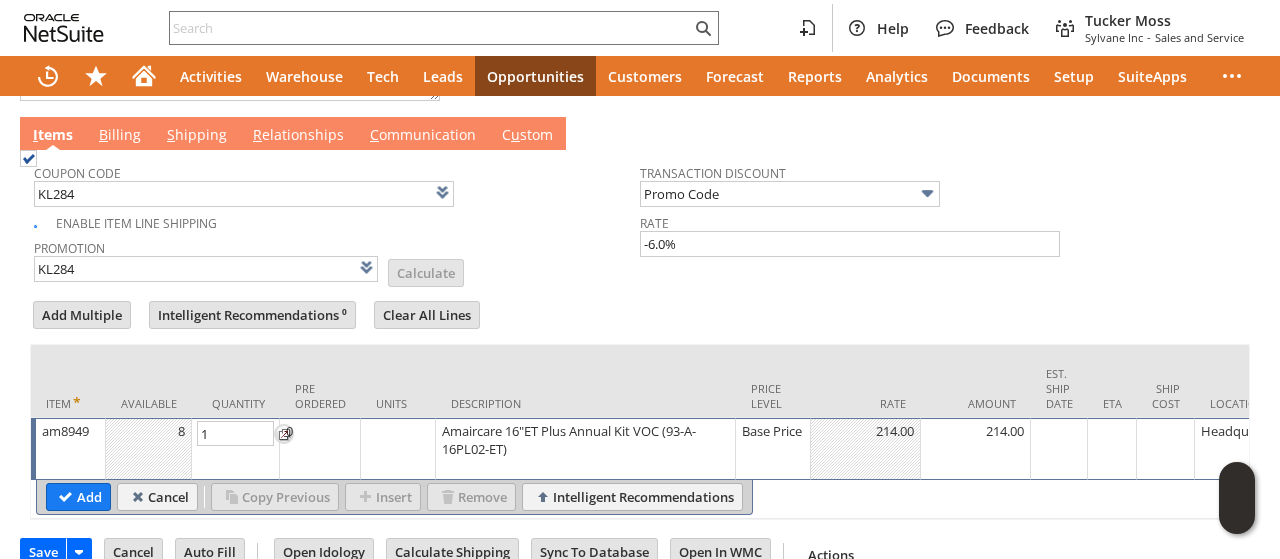 type 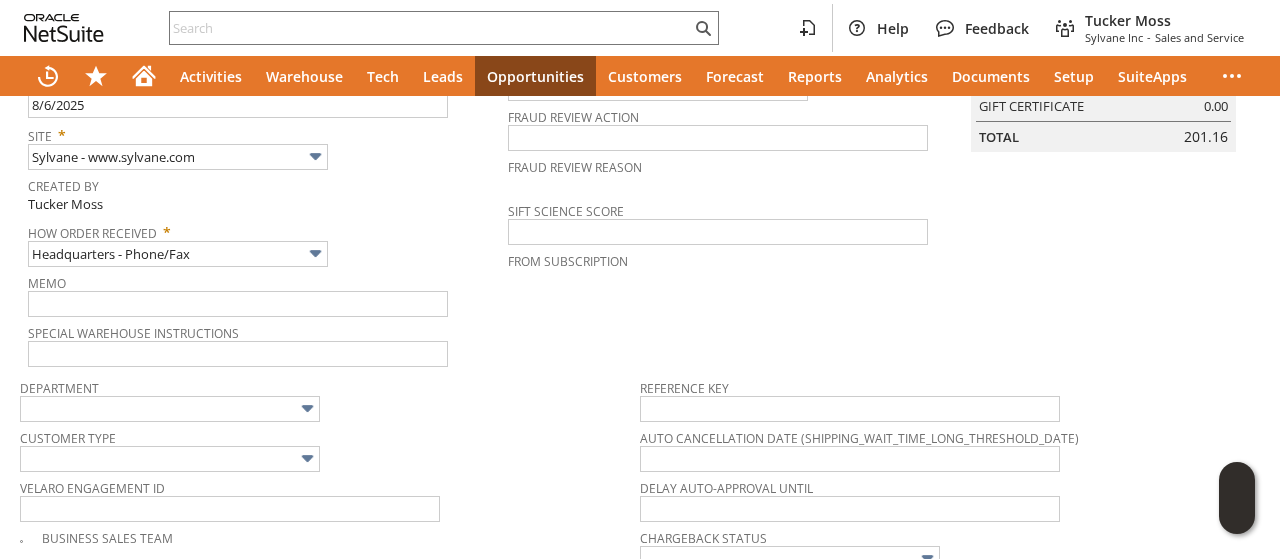 scroll, scrollTop: 0, scrollLeft: 0, axis: both 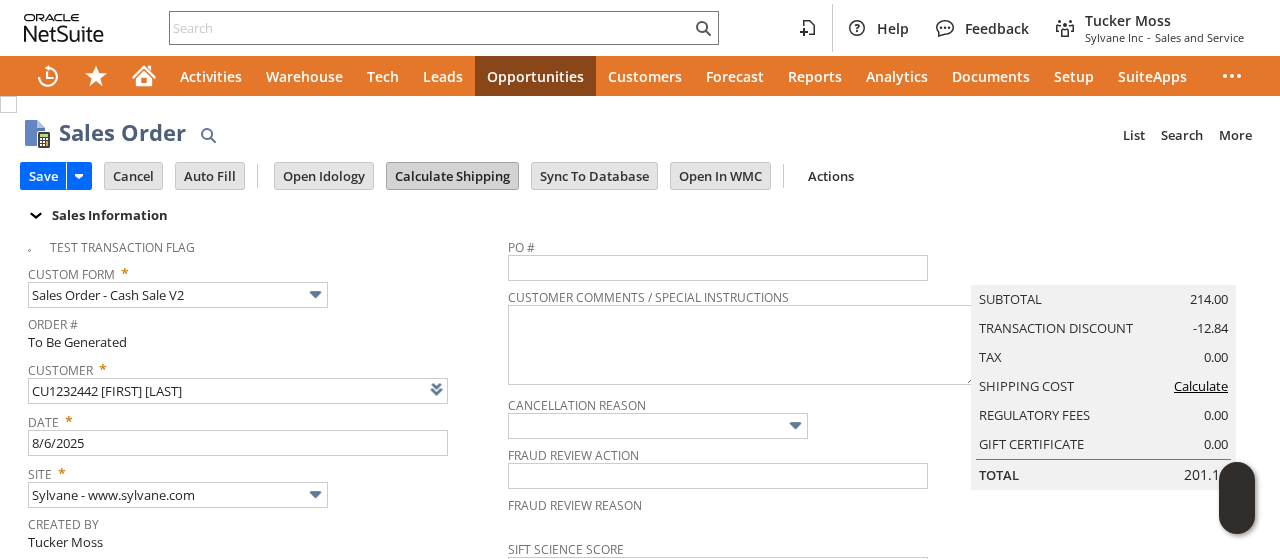 click on "Calculate Shipping" at bounding box center [452, 176] 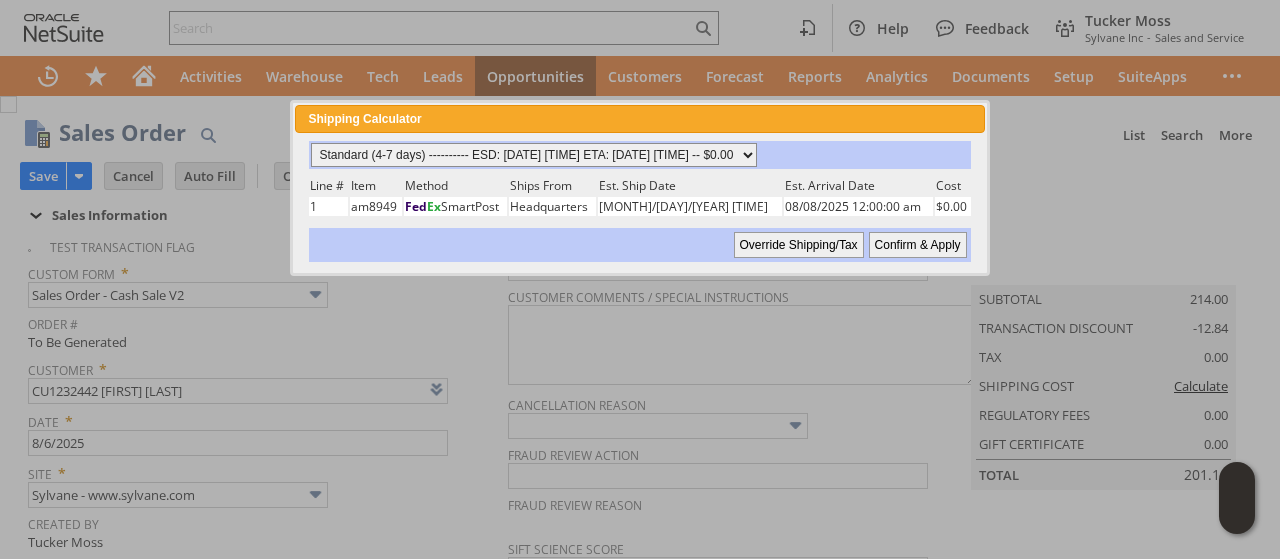 click on "Standard (4-7 days) ---------- ESD: 08/06/2025 5:30:00 pm  ETA: 08/08/2025 12:00:00 am -- $0.00 3 Day ------------------------ ESD: 08/06/2025 5:30:00 pm  ETA: 08/07/2025 12:00:00 am -- $0.00 2 Day ------------------------ ESD: 08/06/2025 5:30:00 pm  ETA: 08/07/2025 12:00:00 am -- $0.00 Next Business Day ------------ ESD: 08/06/2025 5:30:00 pm  ETA: 08/07/2025 12:00:00 am -- $0.00" at bounding box center [534, 155] 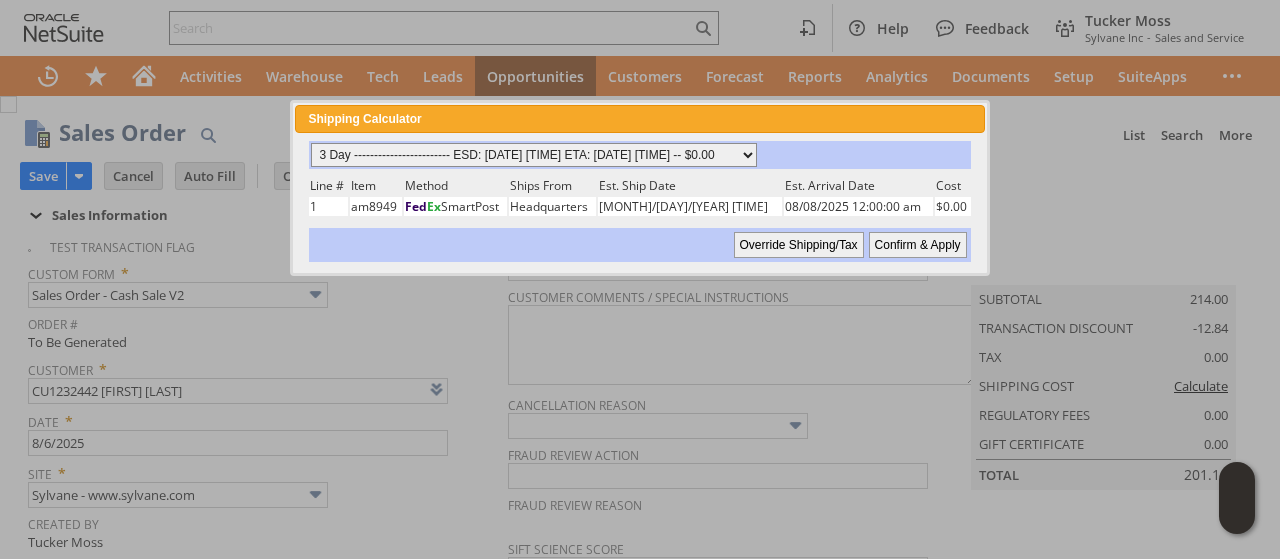 click on "Standard (4-7 days) ---------- ESD: 08/06/2025 5:30:00 pm  ETA: 08/08/2025 12:00:00 am -- $0.00 3 Day ------------------------ ESD: 08/06/2025 5:30:00 pm  ETA: 08/07/2025 12:00:00 am -- $0.00 2 Day ------------------------ ESD: 08/06/2025 5:30:00 pm  ETA: 08/07/2025 12:00:00 am -- $0.00 Next Business Day ------------ ESD: 08/06/2025 5:30:00 pm  ETA: 08/07/2025 12:00:00 am -- $0.00" at bounding box center (534, 155) 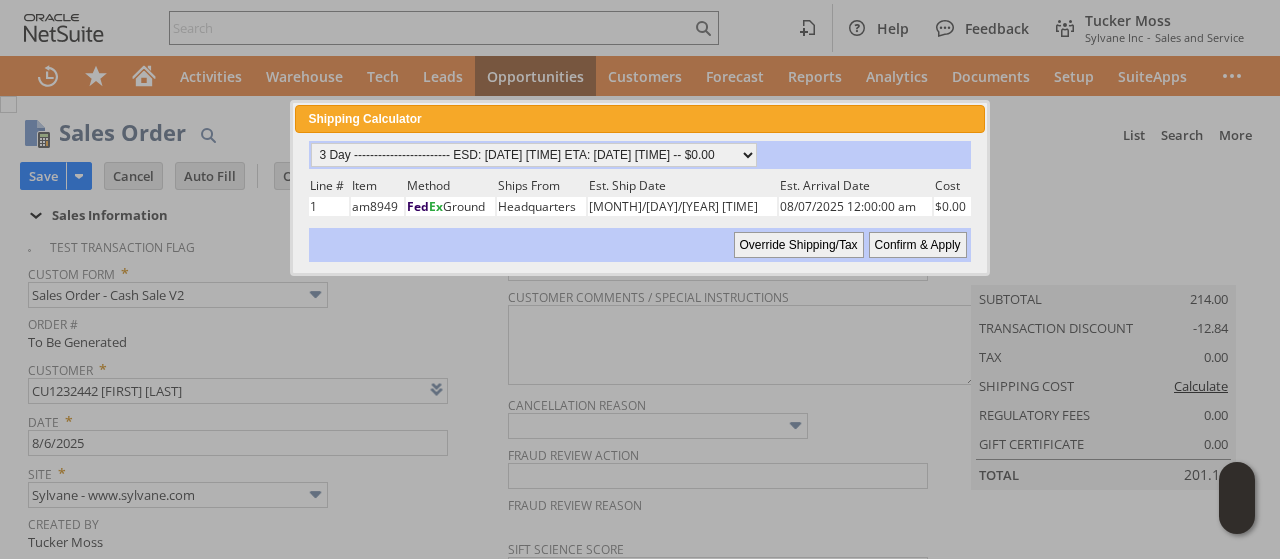 click on "Confirm & Apply" at bounding box center [918, 245] 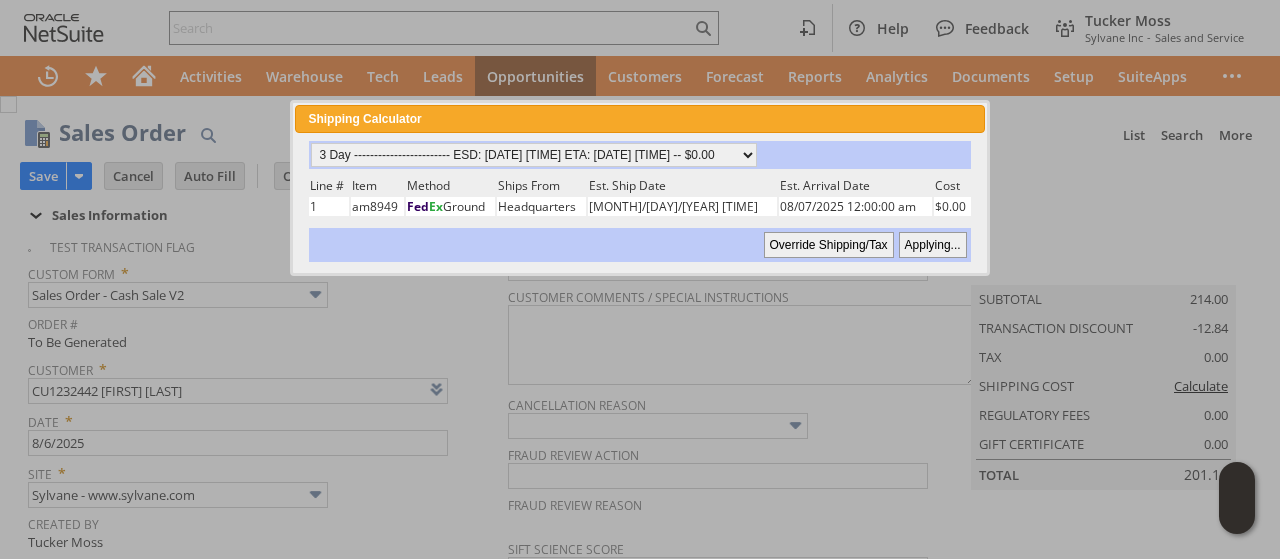 type 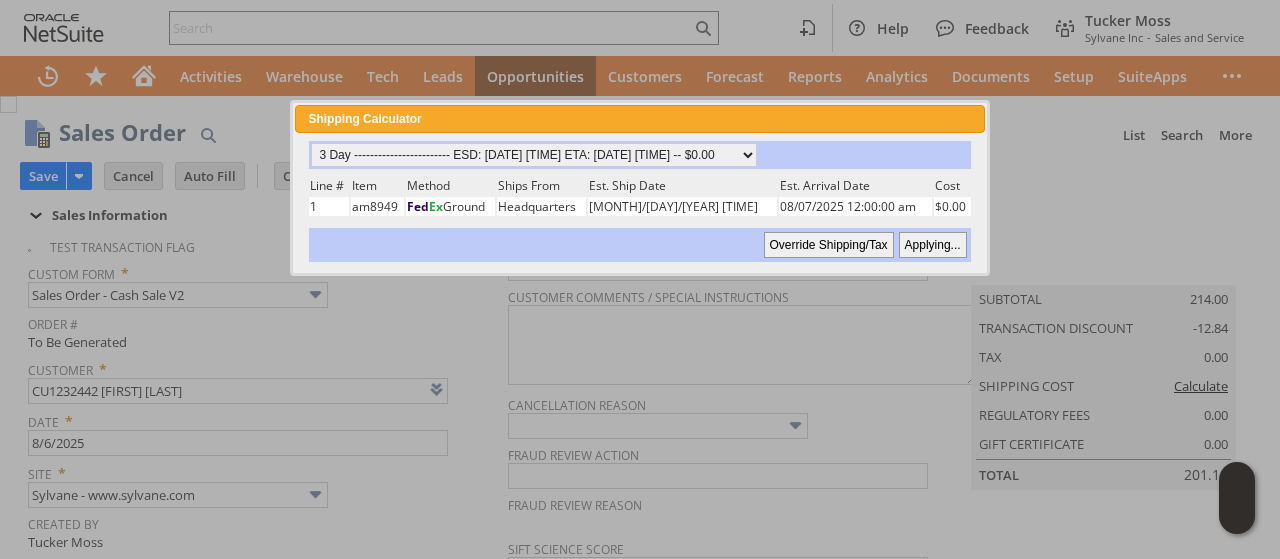 type on "Add" 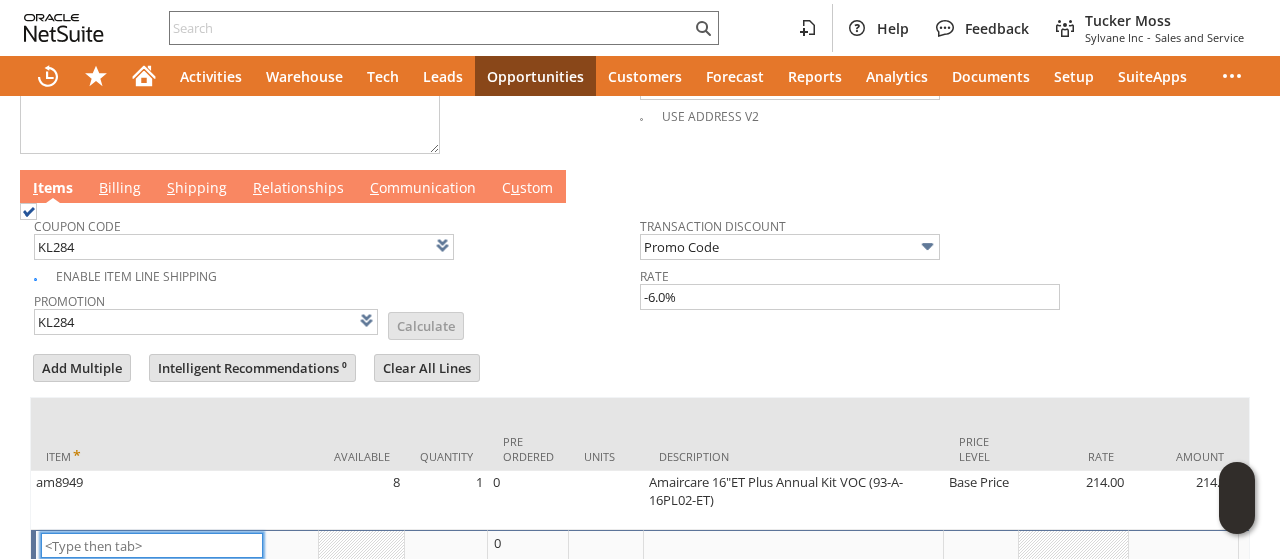 scroll, scrollTop: 996, scrollLeft: 0, axis: vertical 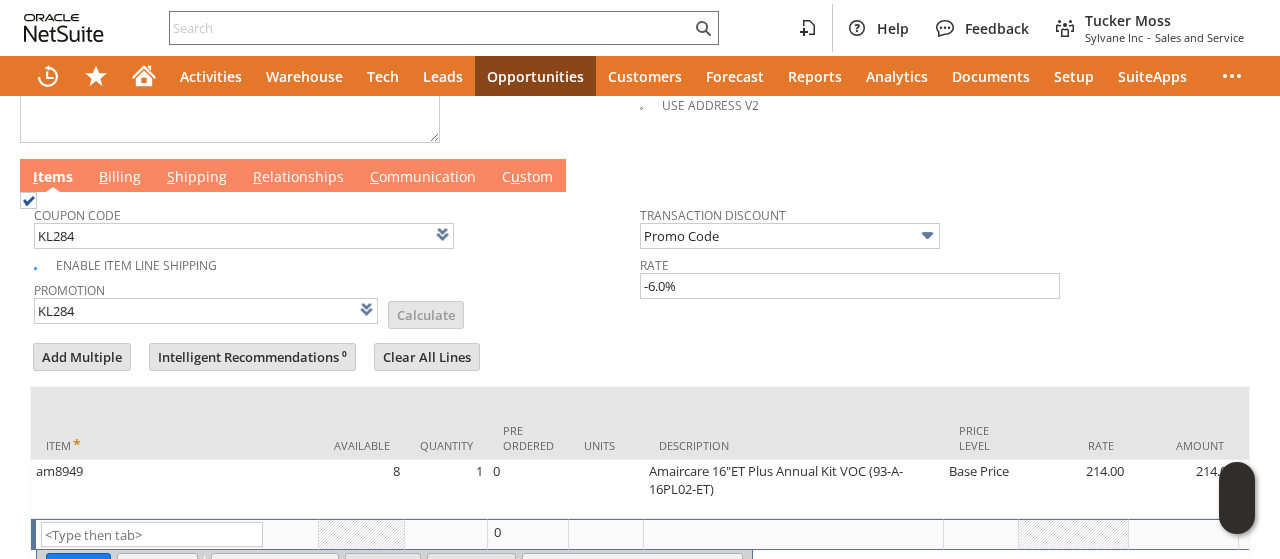 click on "B illing" at bounding box center [120, 178] 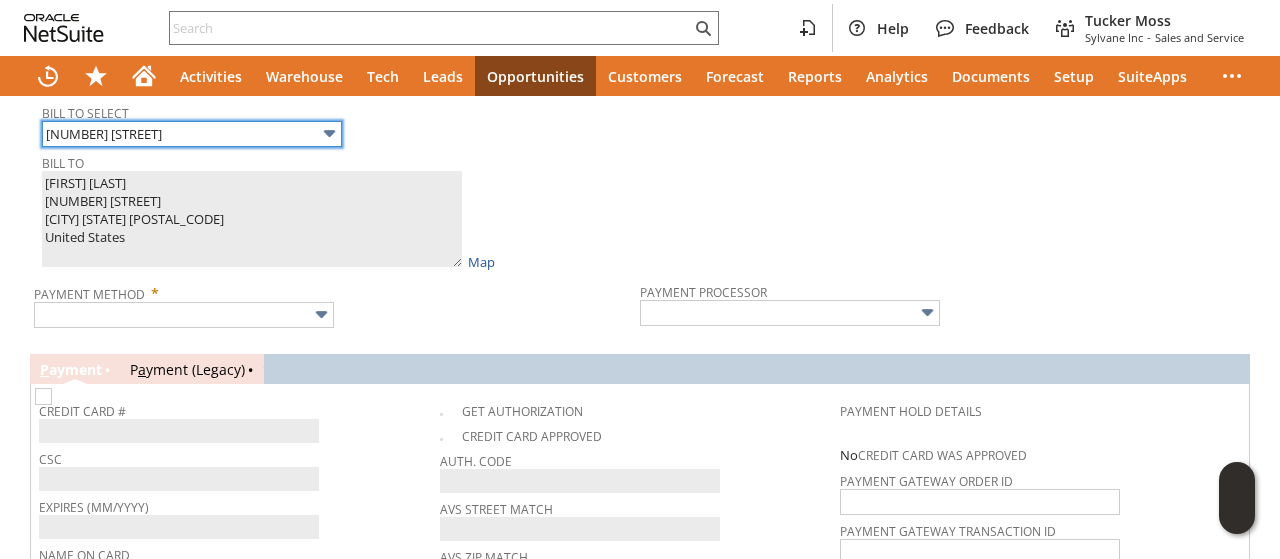 scroll, scrollTop: 1196, scrollLeft: 0, axis: vertical 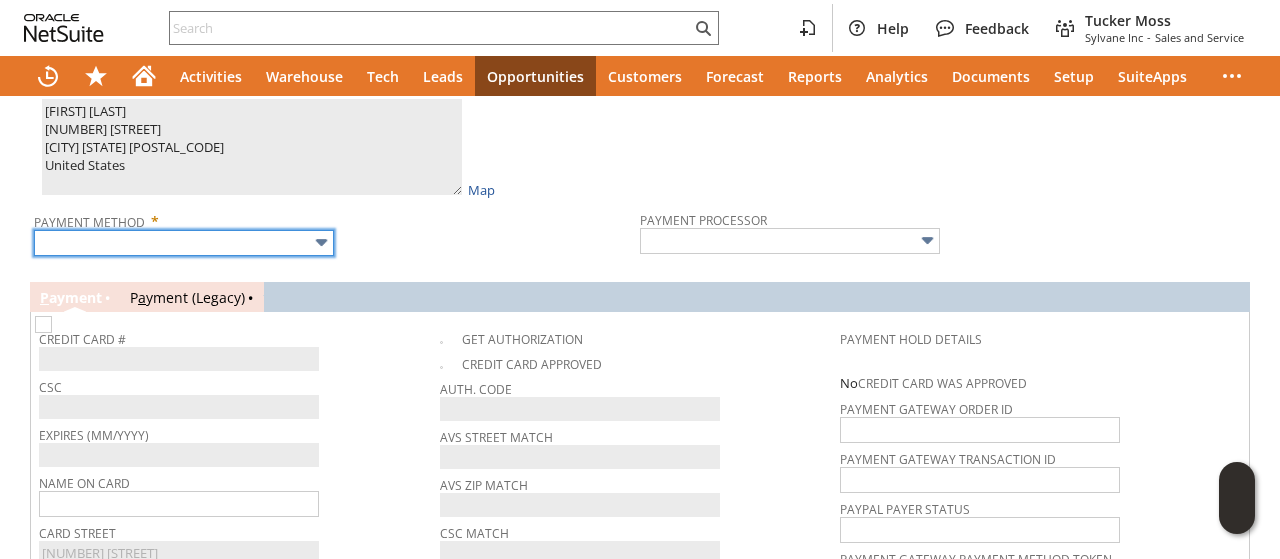 click at bounding box center (184, 243) 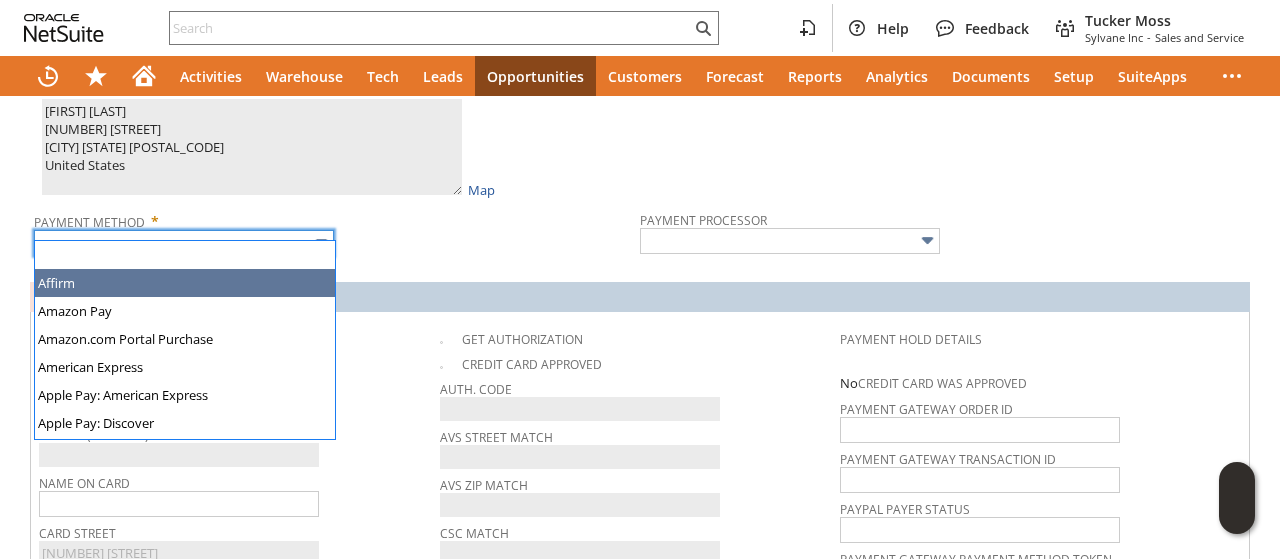scroll, scrollTop: 558, scrollLeft: 0, axis: vertical 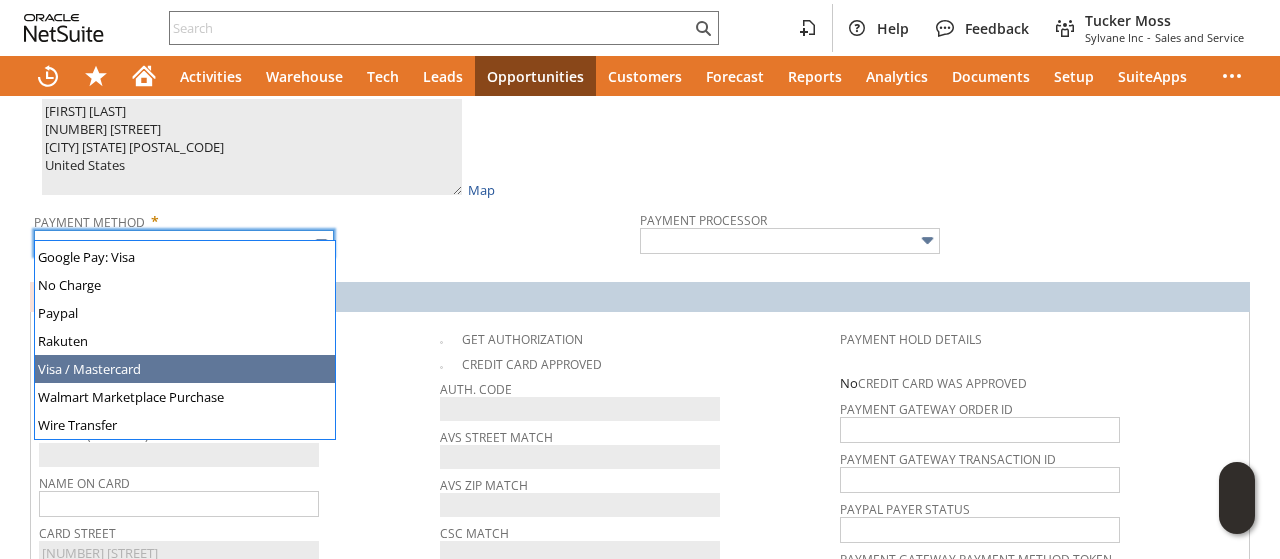 type on "Visa / Mastercard" 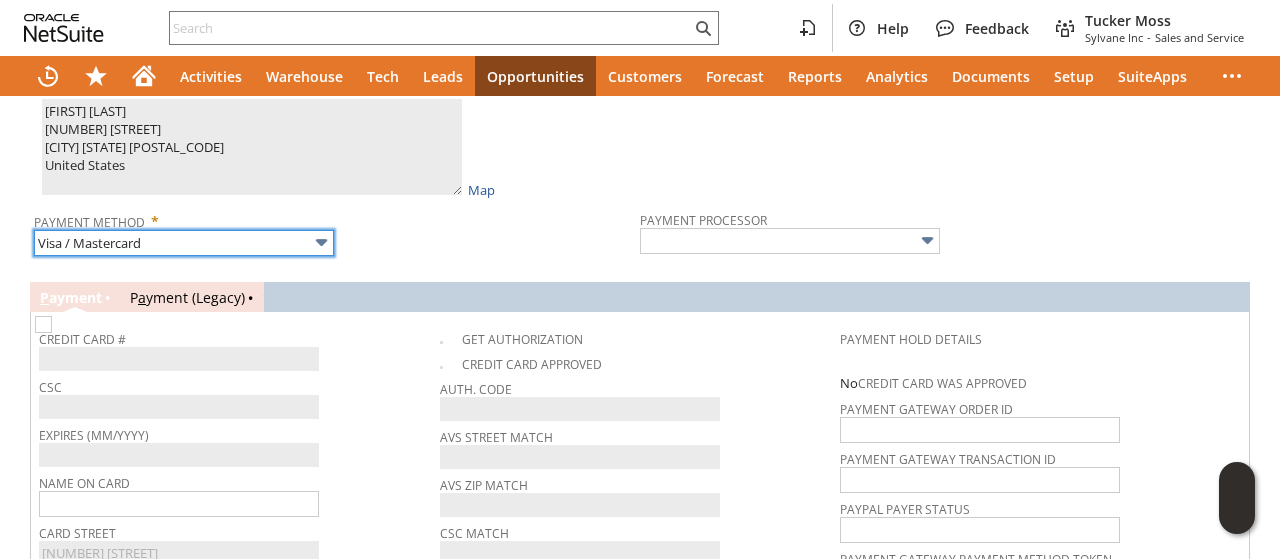 type on "Braintree" 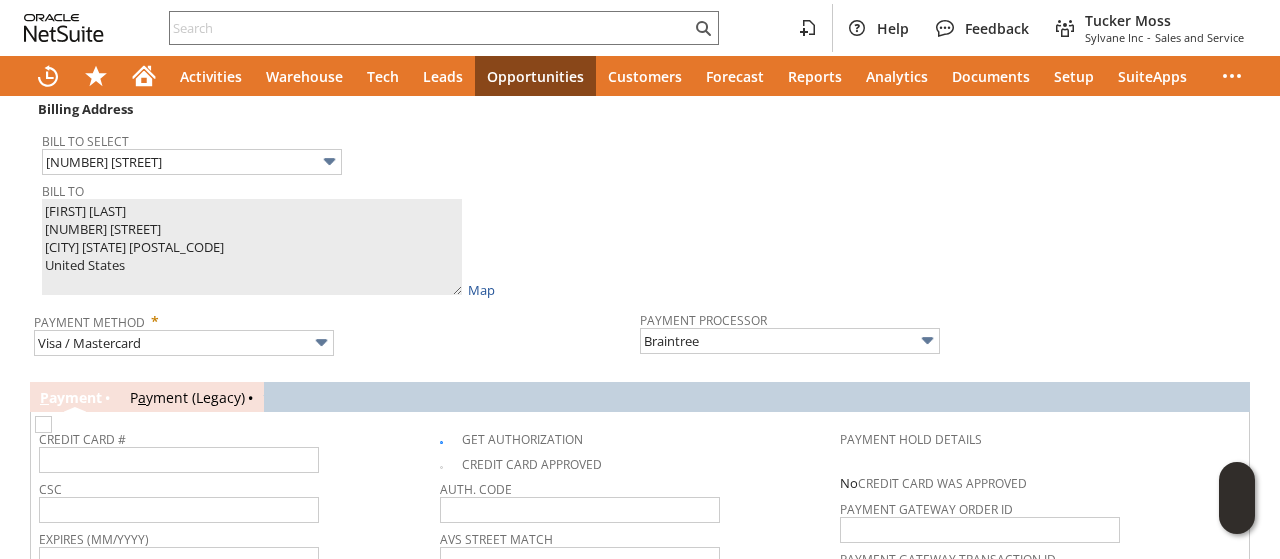 scroll, scrollTop: 1296, scrollLeft: 0, axis: vertical 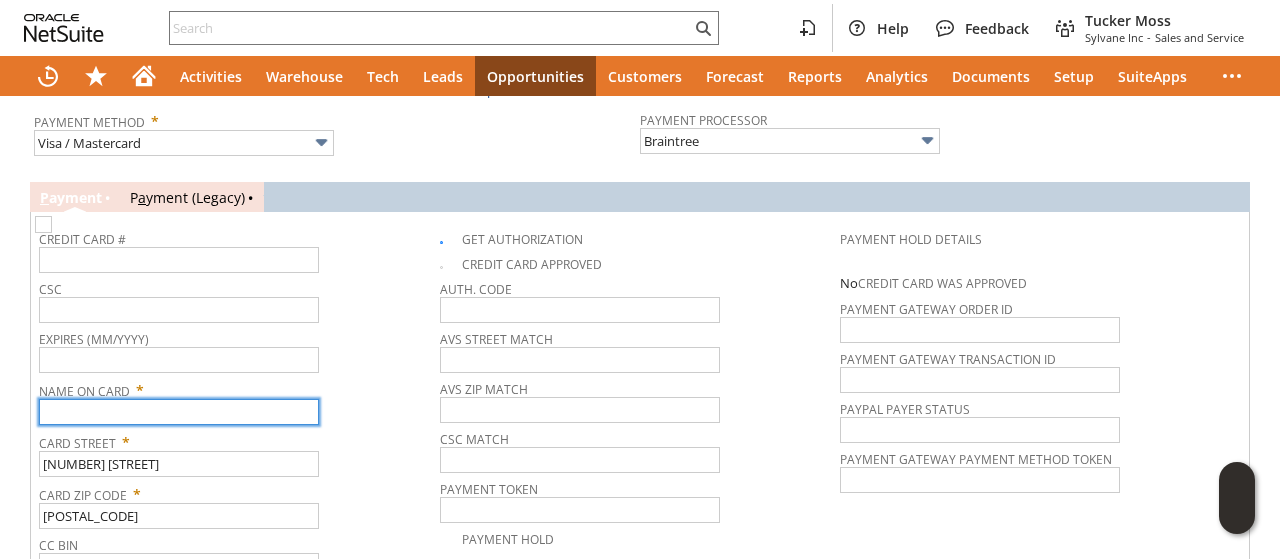paste on "Chris Riley" 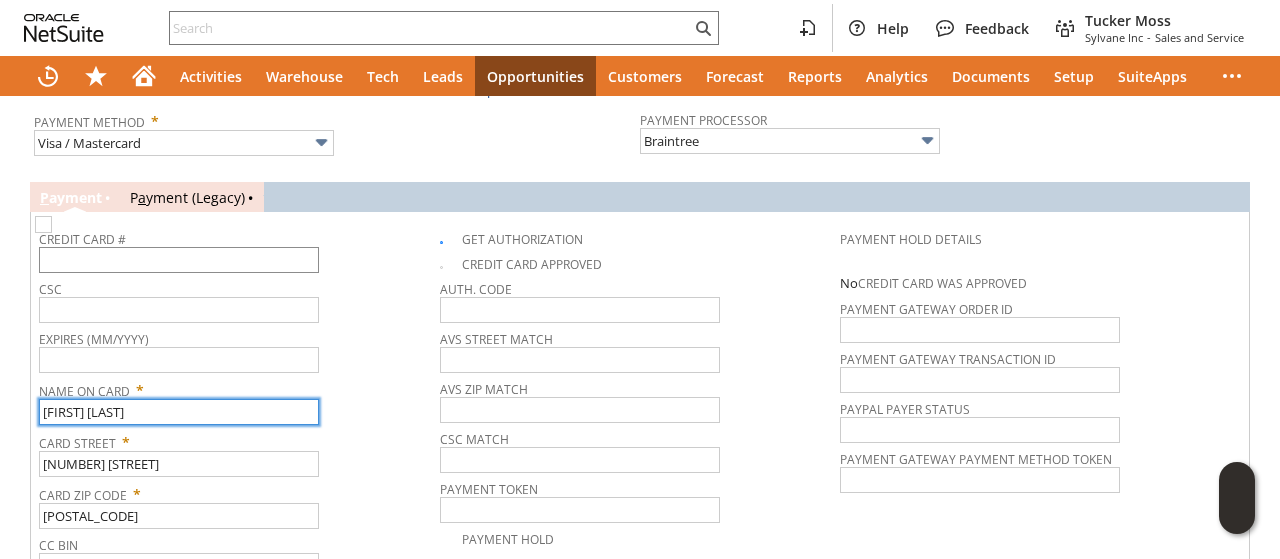 type on "Chris Riley" 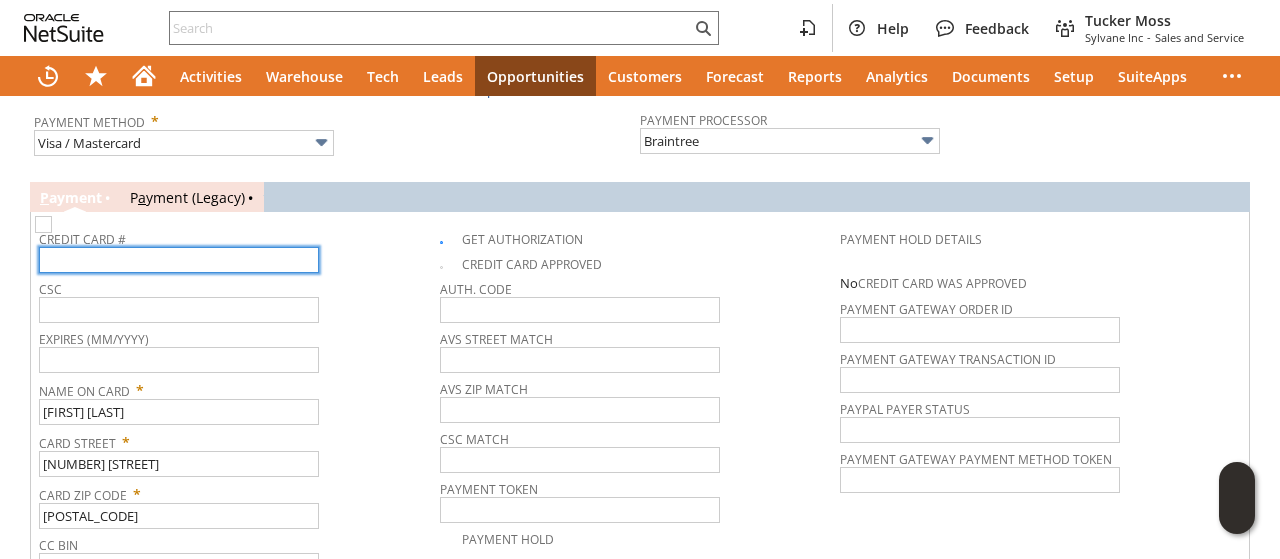 click at bounding box center (179, 260) 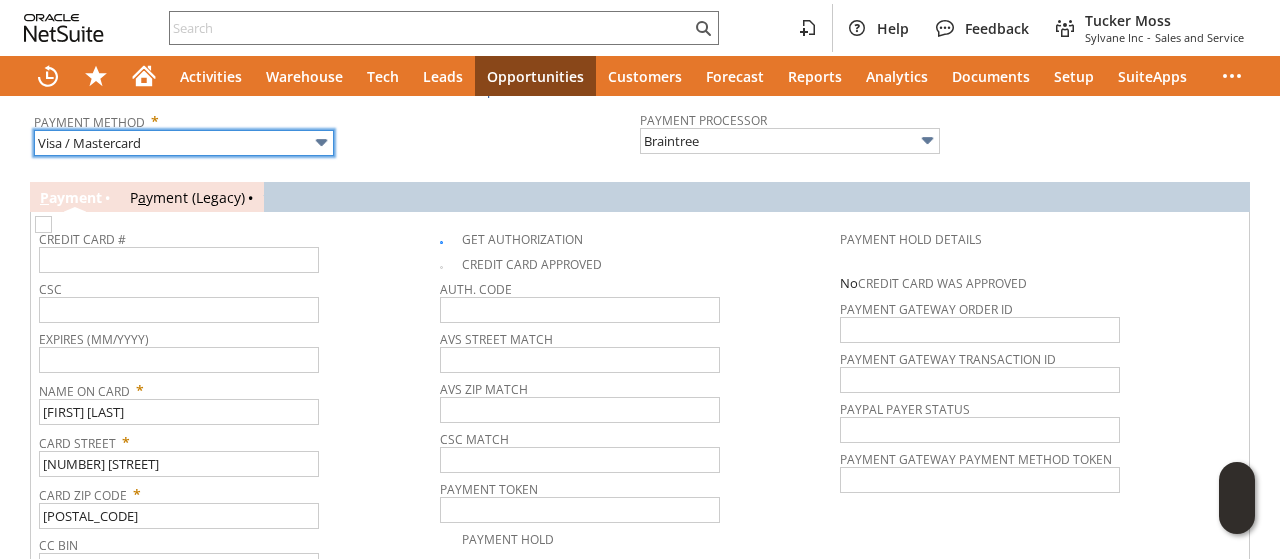 click on "Visa / Mastercard" at bounding box center (184, 143) 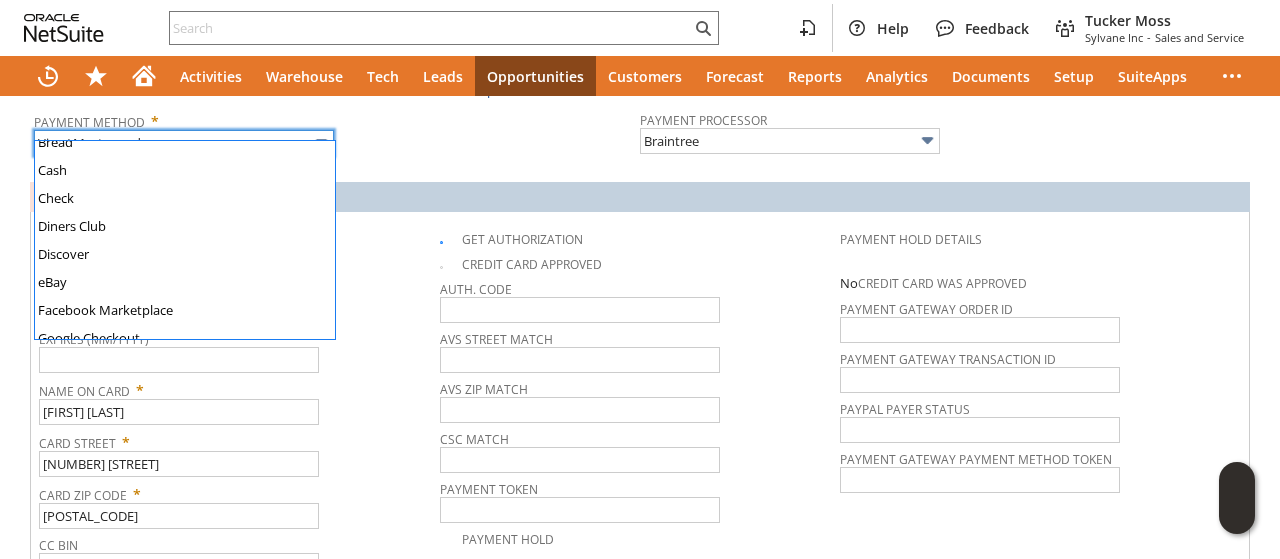 scroll, scrollTop: 58, scrollLeft: 0, axis: vertical 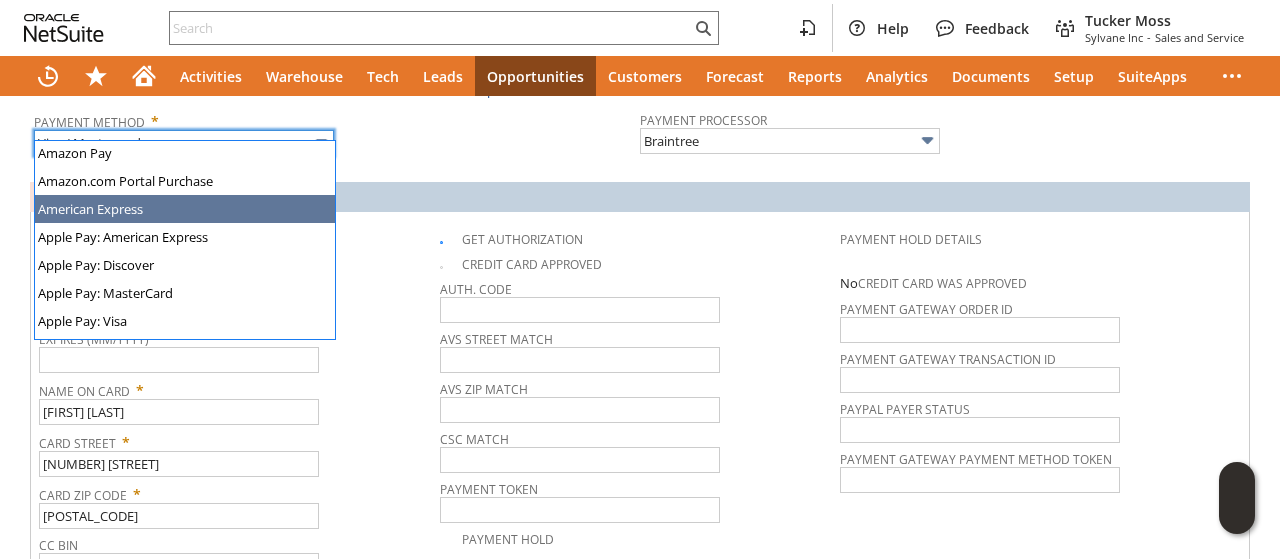 type on "American Express" 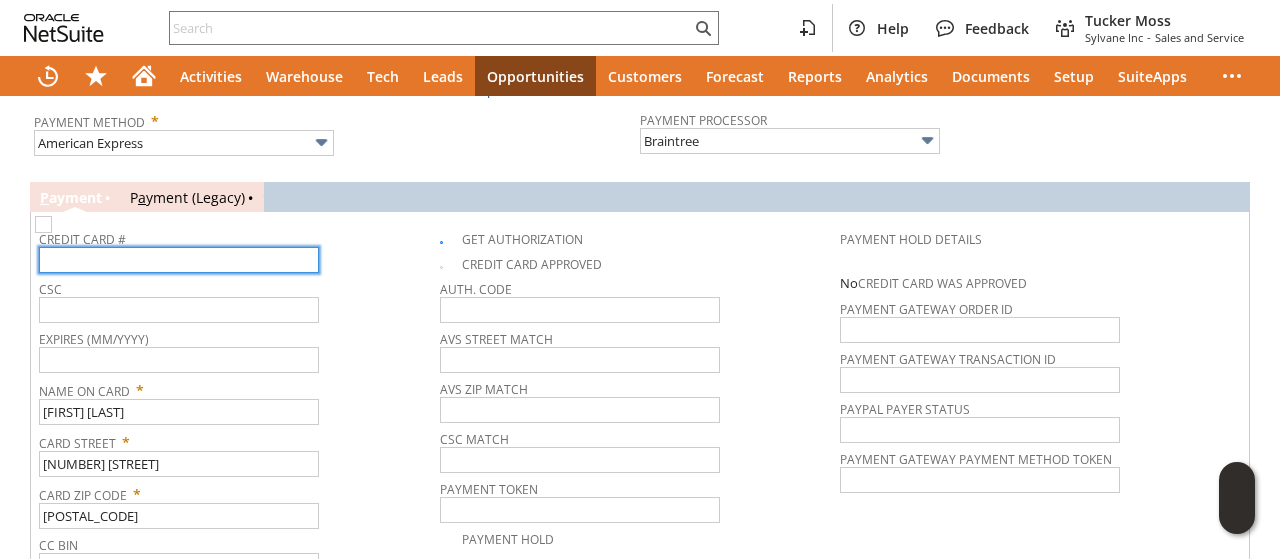 click at bounding box center [179, 260] 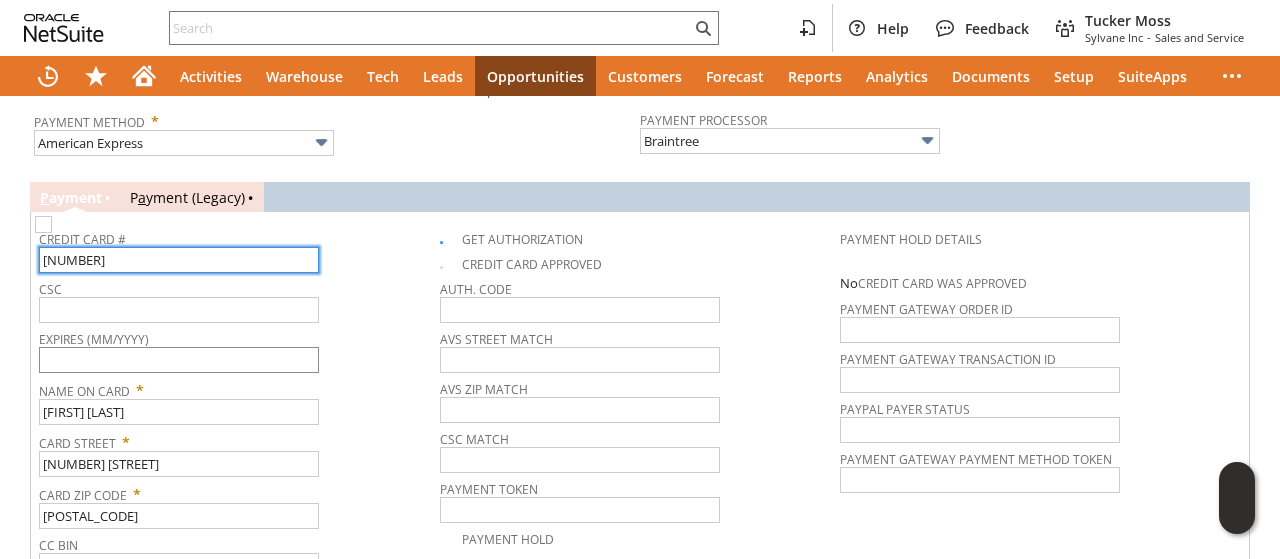 type on "376772930326004" 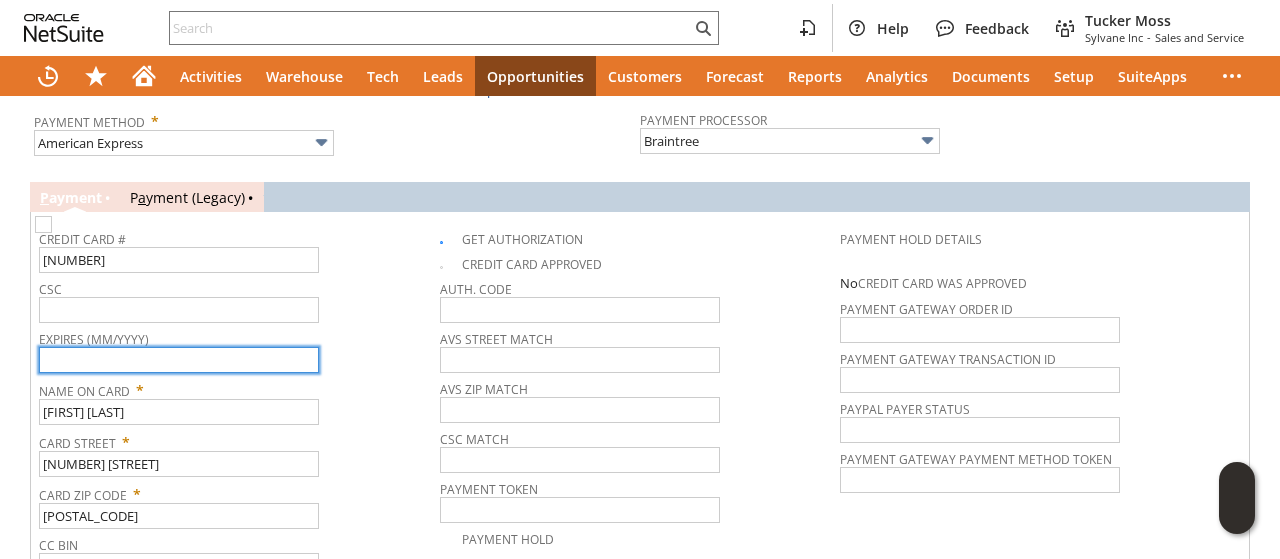 click at bounding box center [179, 360] 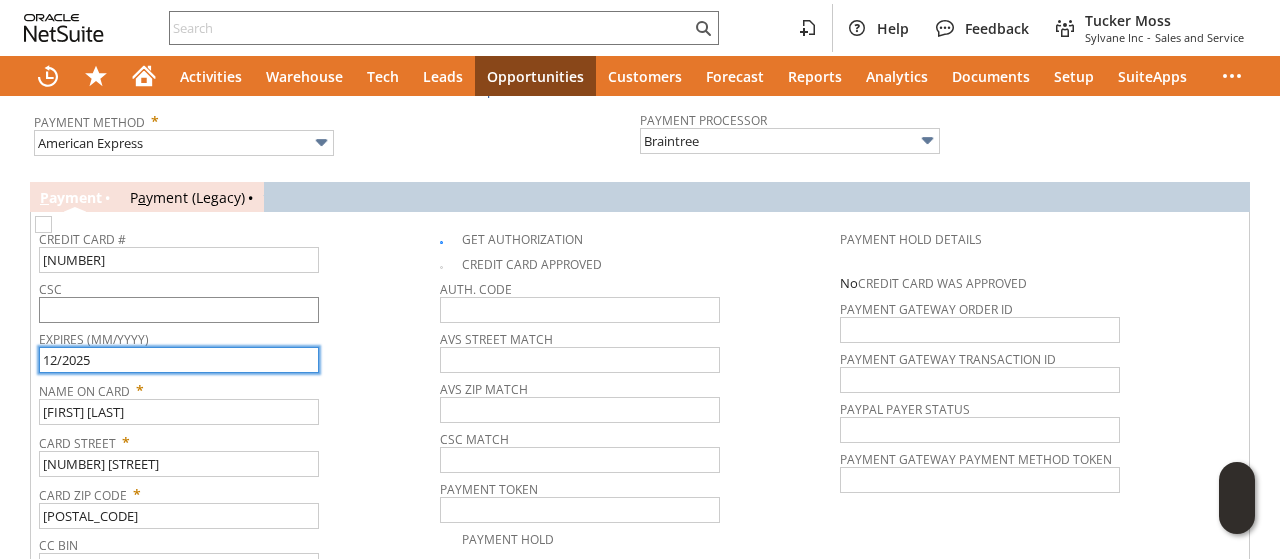 type on "12/2025" 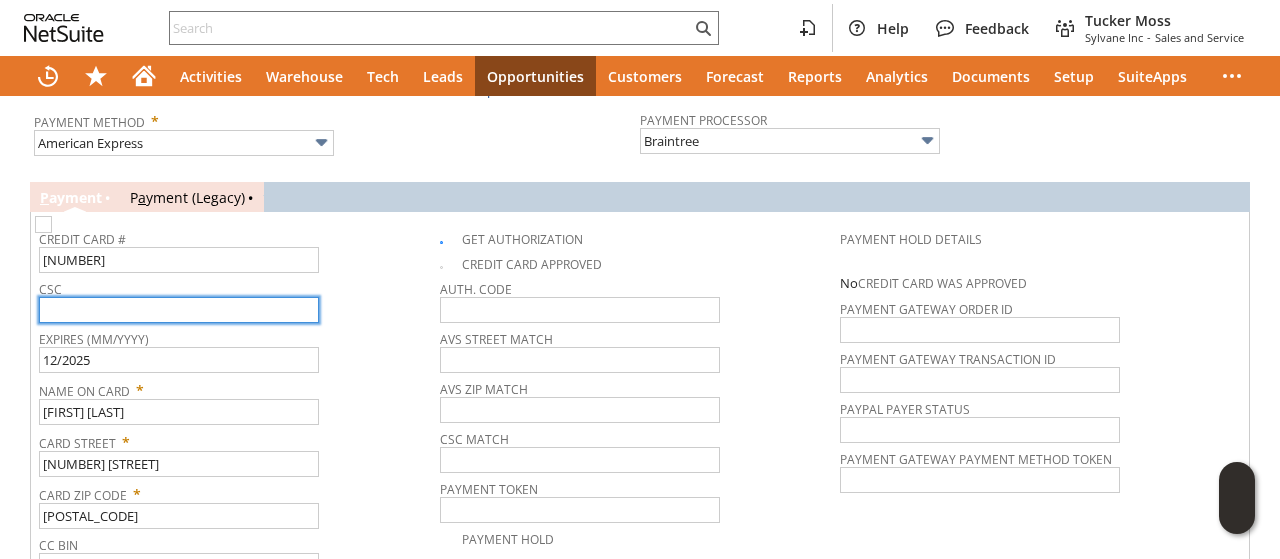 click at bounding box center (179, 310) 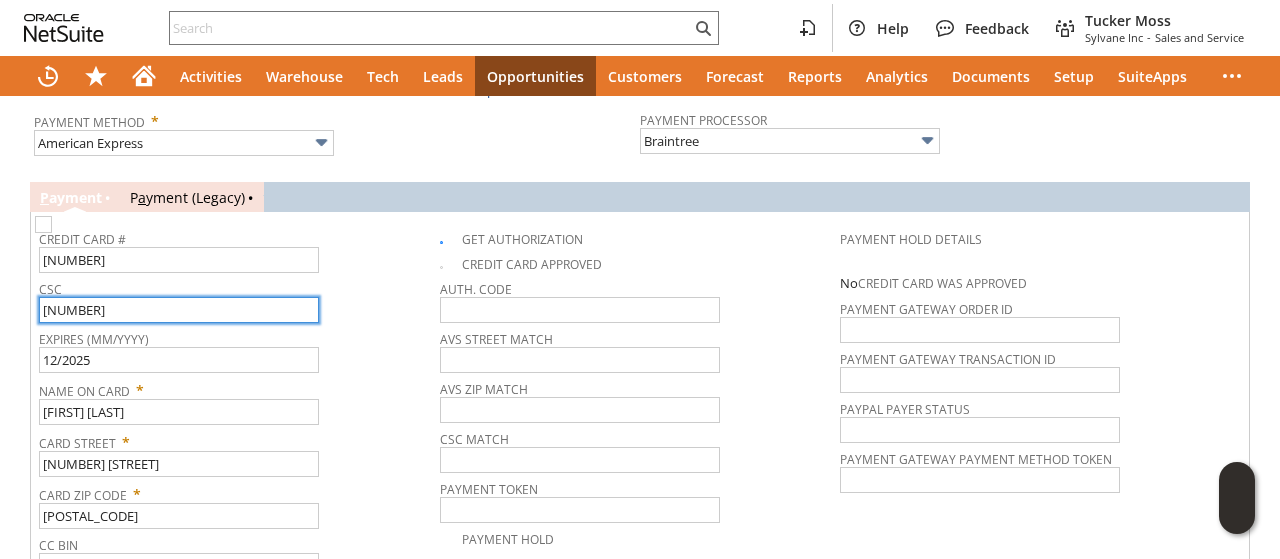 scroll, scrollTop: 996, scrollLeft: 0, axis: vertical 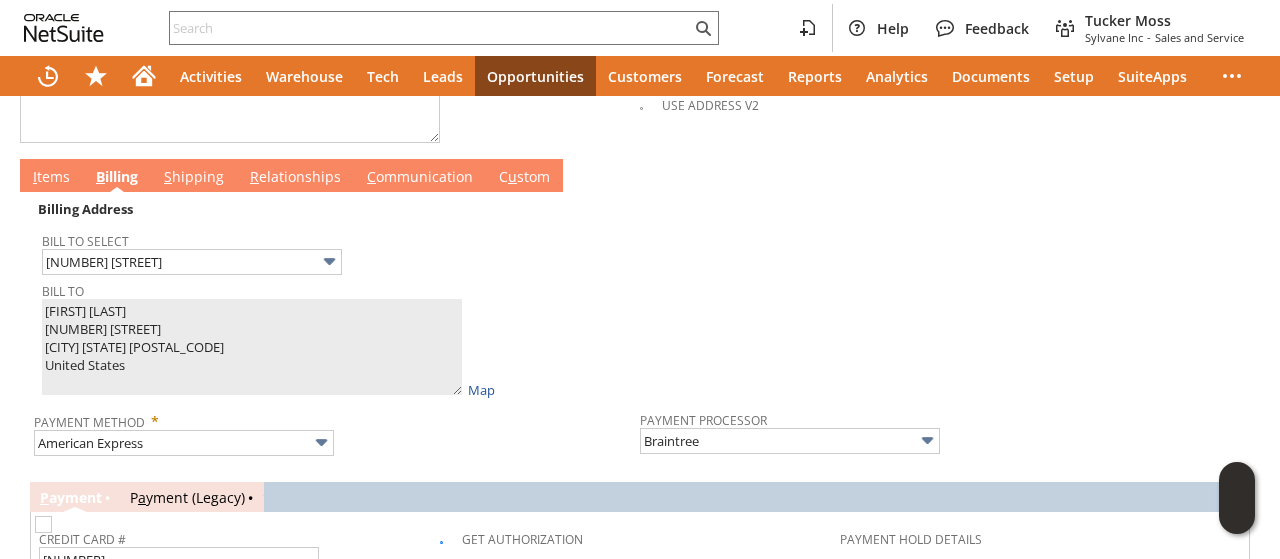 type on "1521" 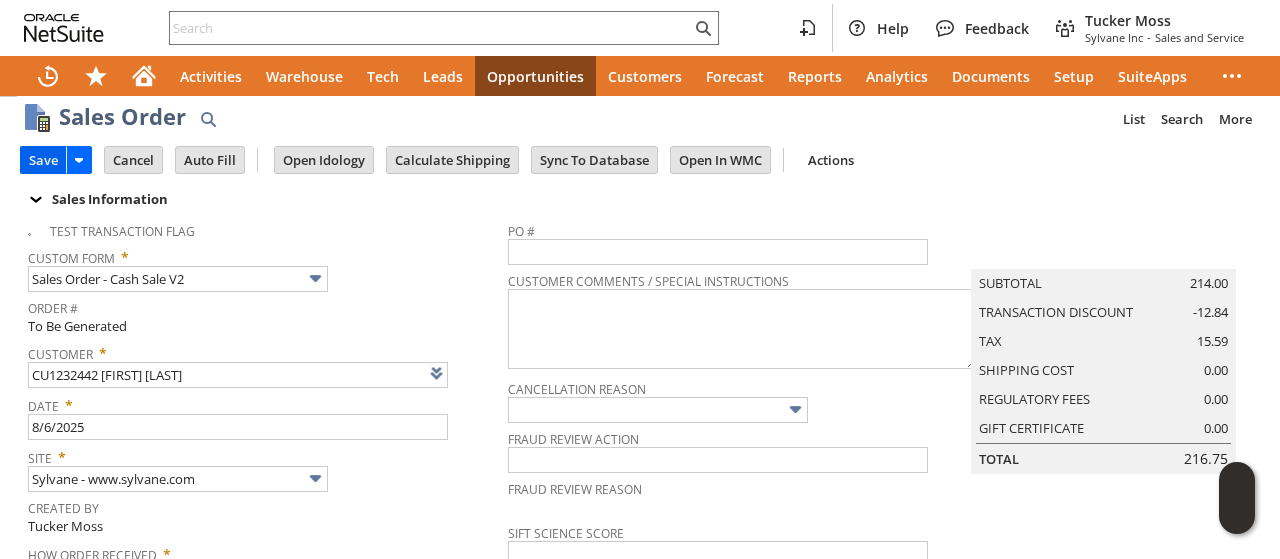 scroll, scrollTop: 0, scrollLeft: 0, axis: both 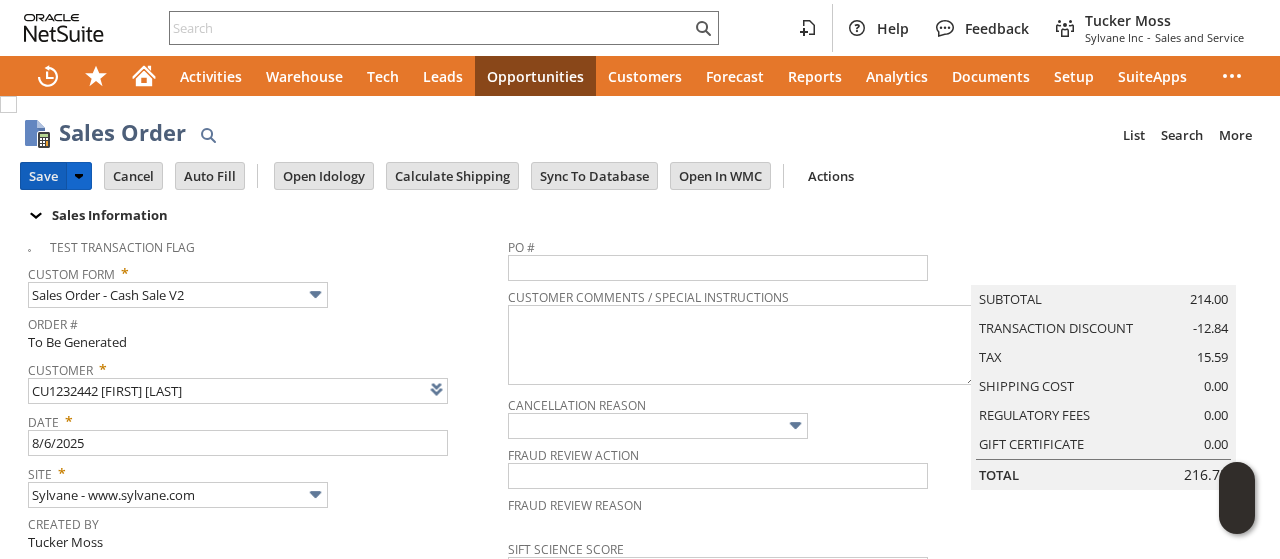 click on "Save" at bounding box center [43, 176] 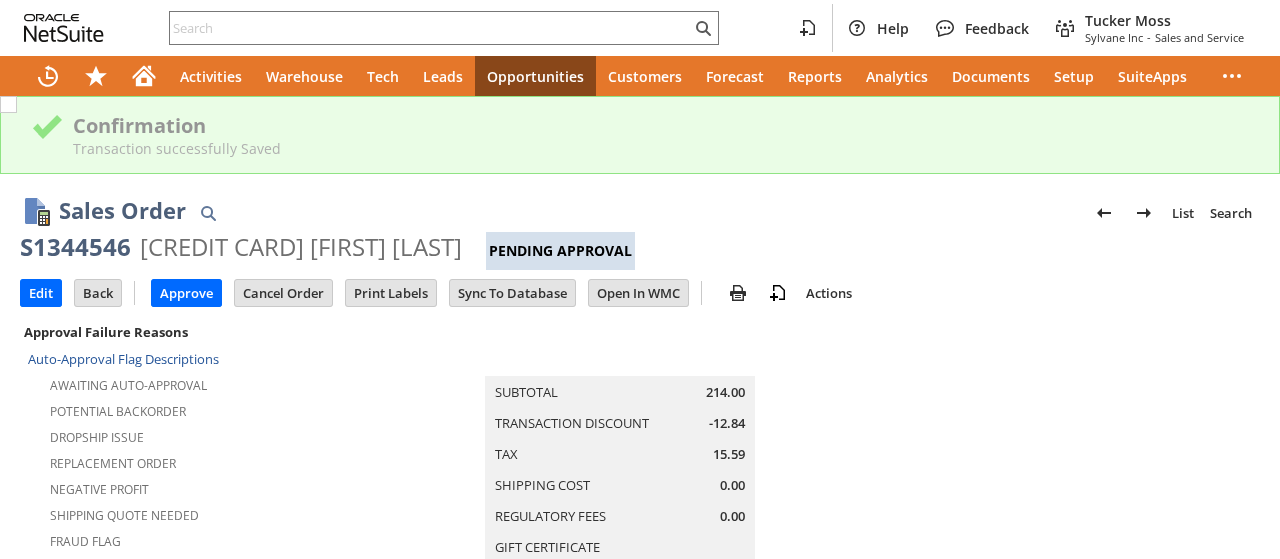 scroll, scrollTop: 0, scrollLeft: 0, axis: both 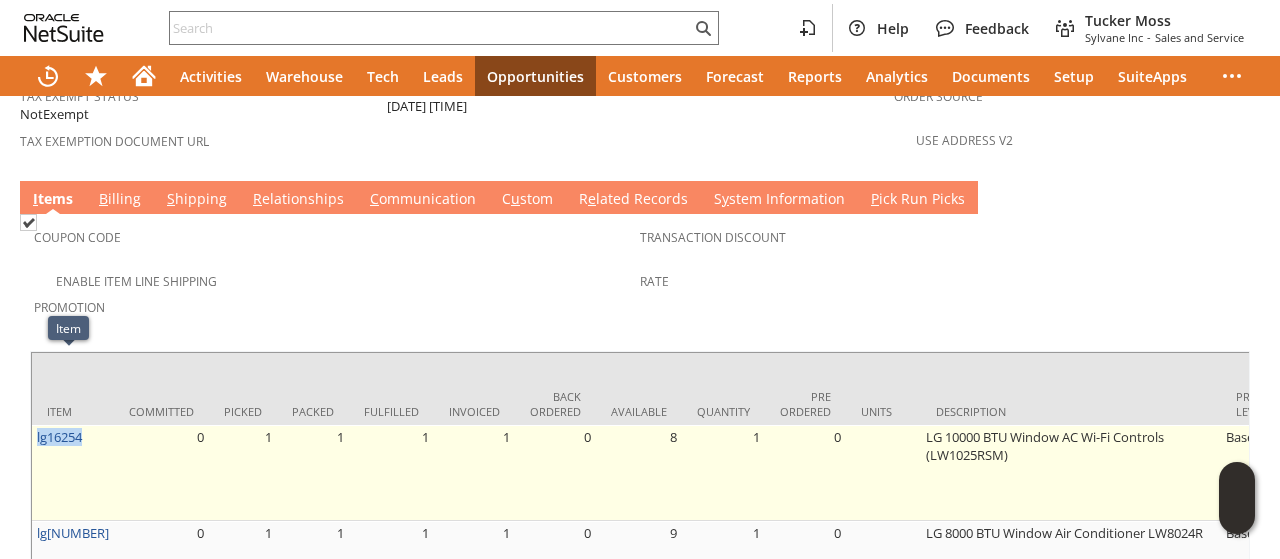 drag, startPoint x: 92, startPoint y: 357, endPoint x: 32, endPoint y: 371, distance: 61.611687 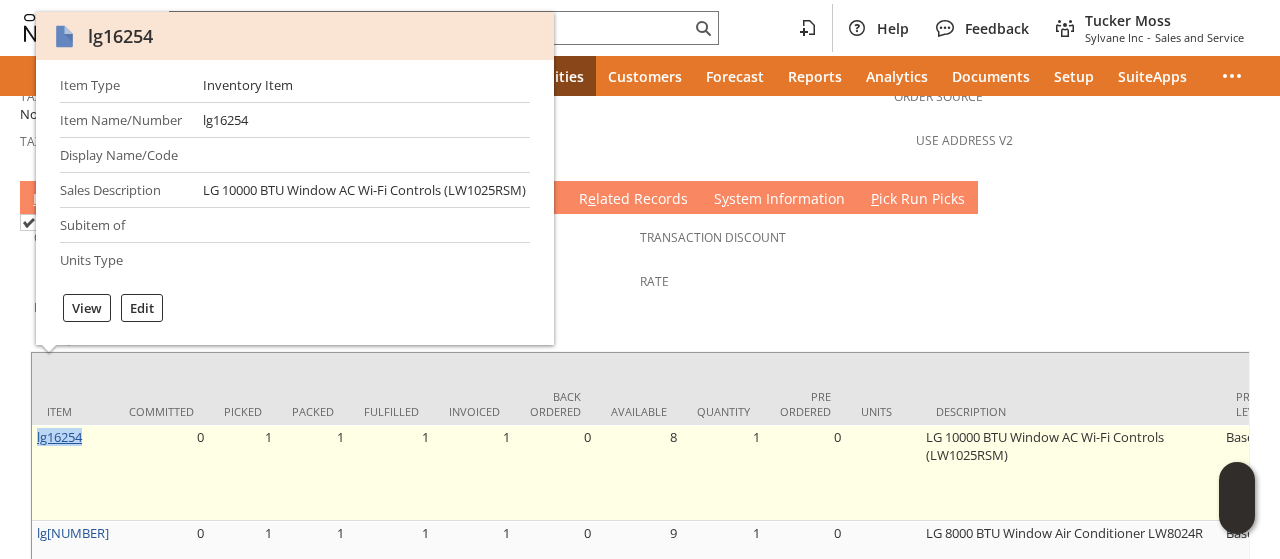copy on "lg16254" 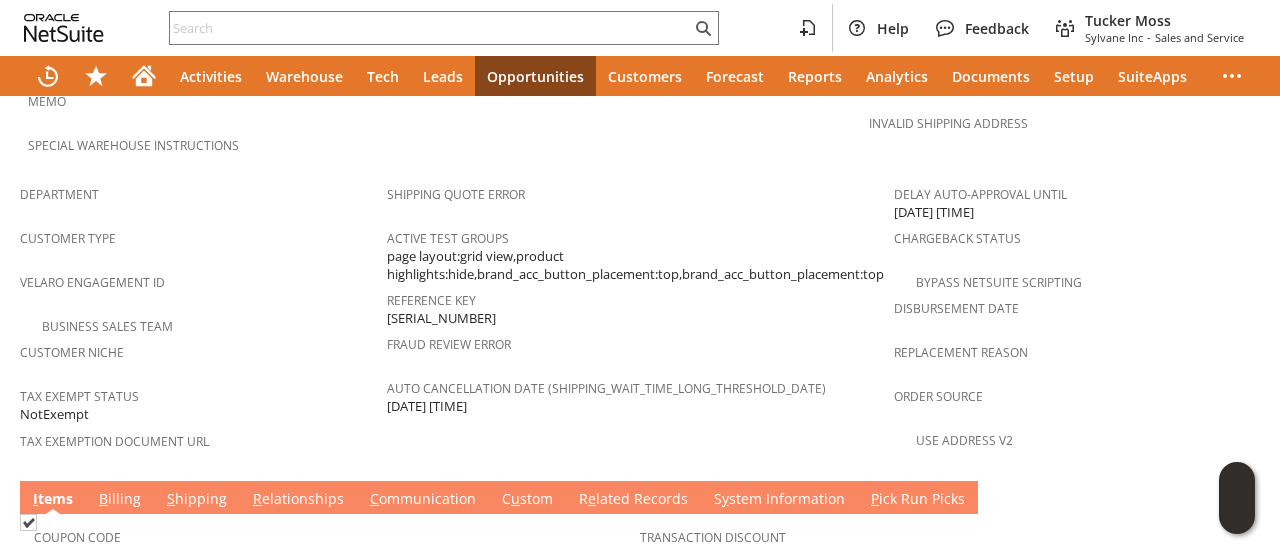 scroll, scrollTop: 890, scrollLeft: 0, axis: vertical 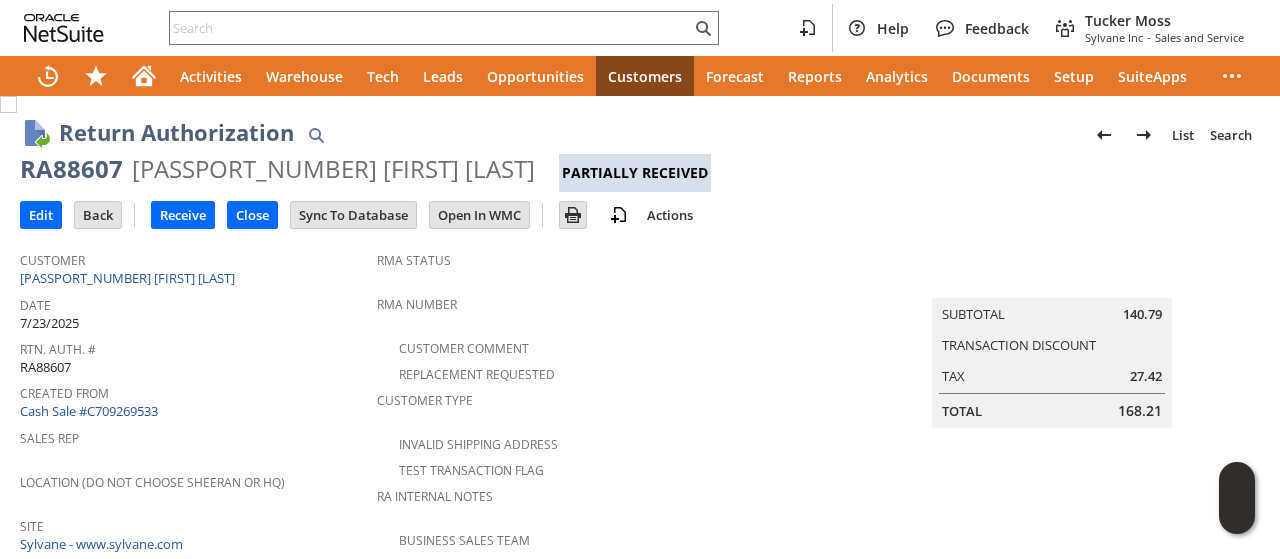 click on "Customer Type" at bounding box center [625, 397] 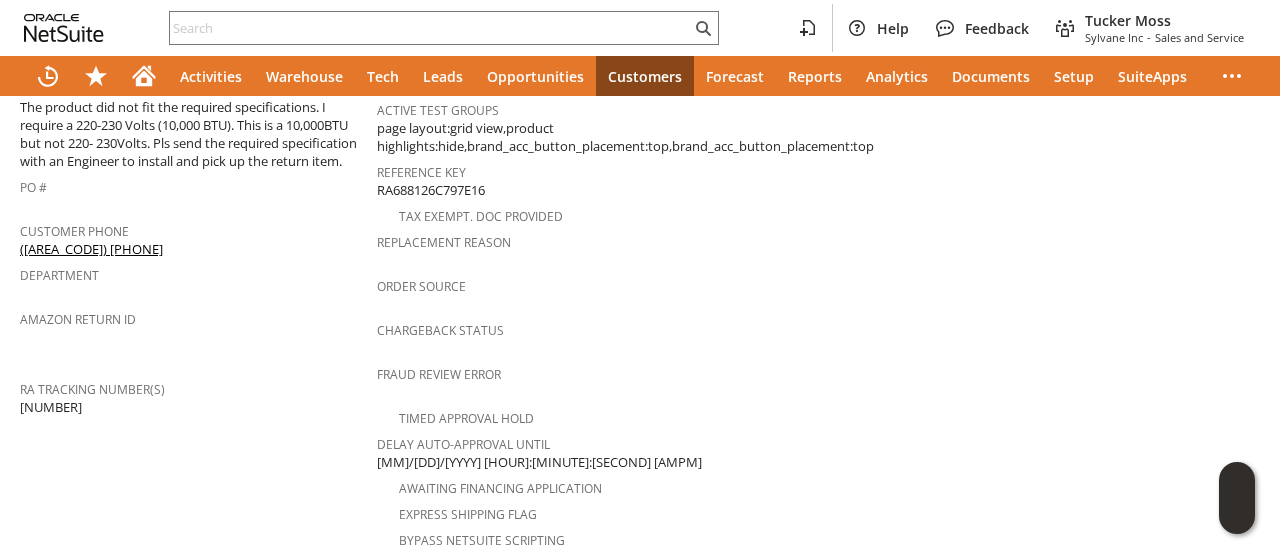 scroll, scrollTop: 700, scrollLeft: 0, axis: vertical 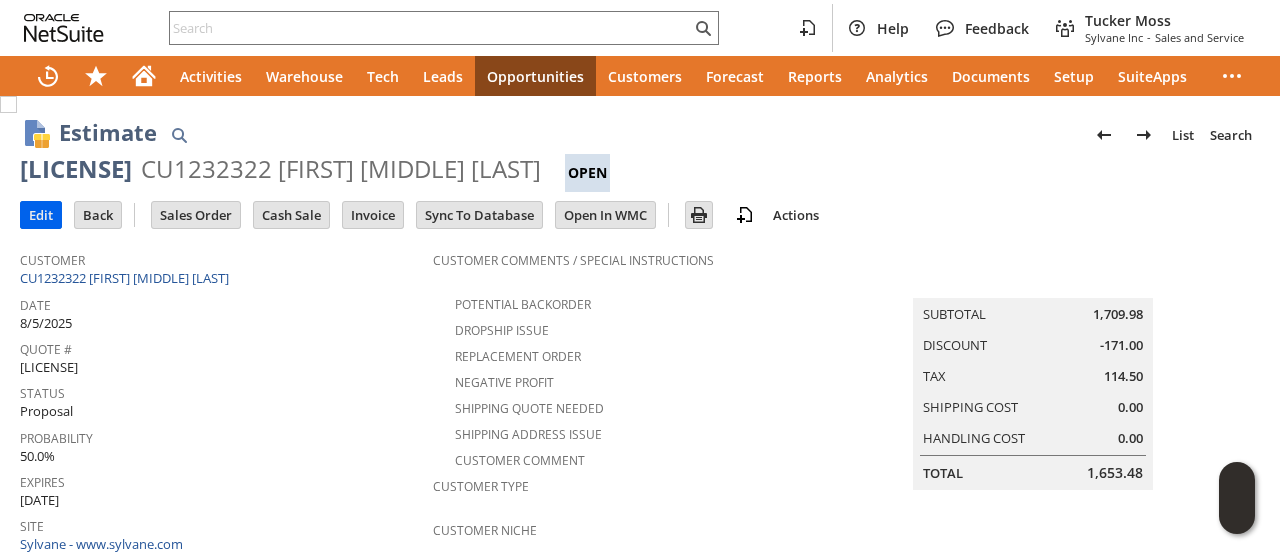 click on "Edit" at bounding box center [41, 215] 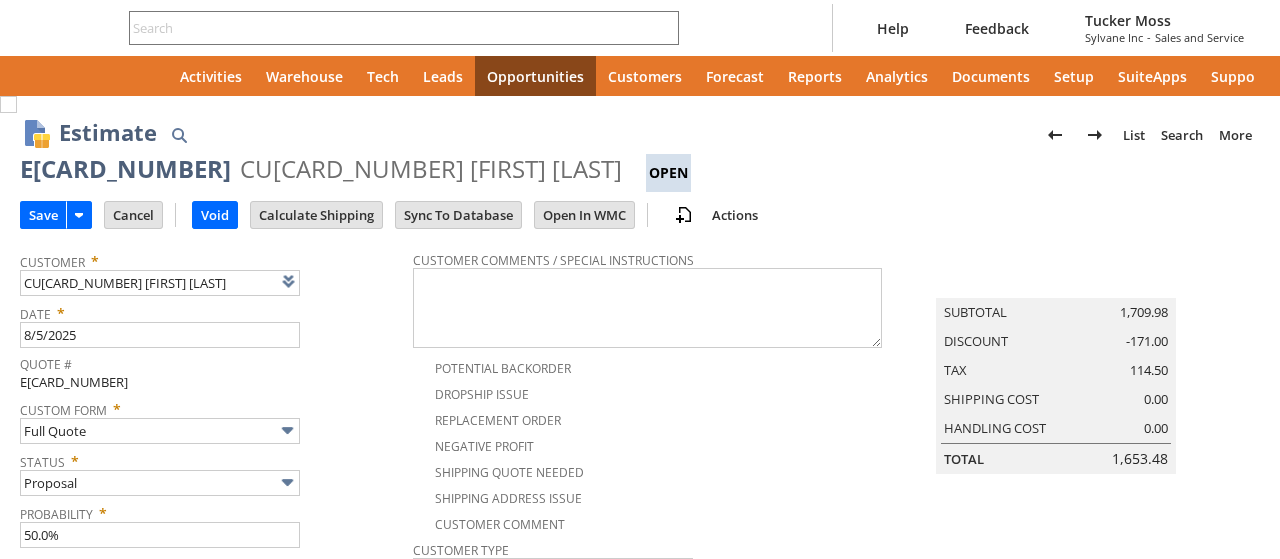 type on "Add" 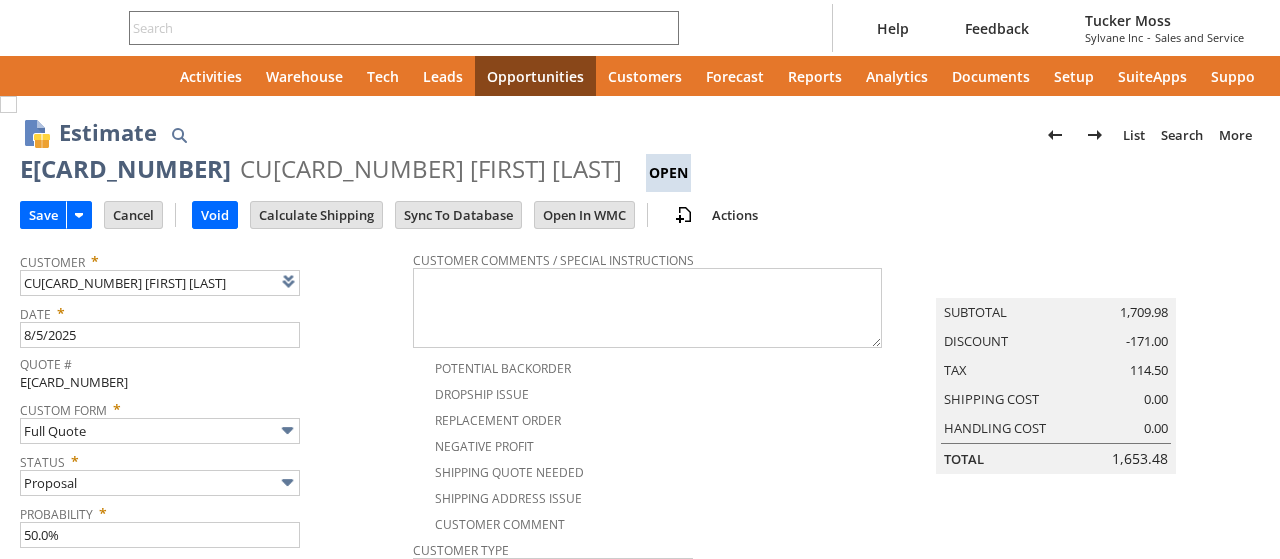 type on "Copy Previous" 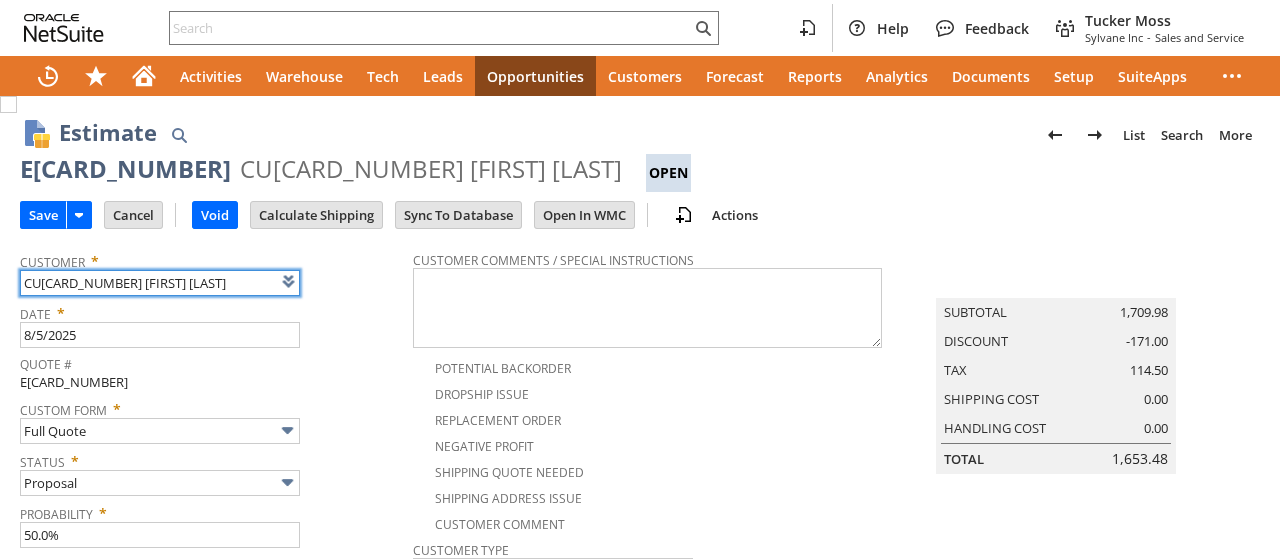 scroll, scrollTop: 0, scrollLeft: 0, axis: both 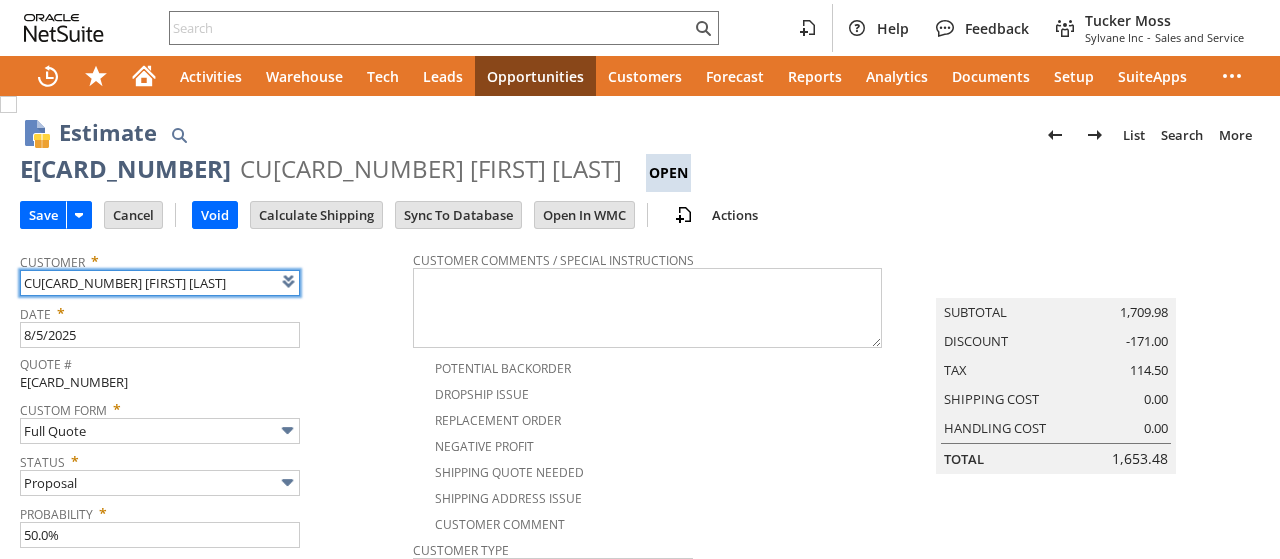 type on "Intelligent Recommendations ⁰" 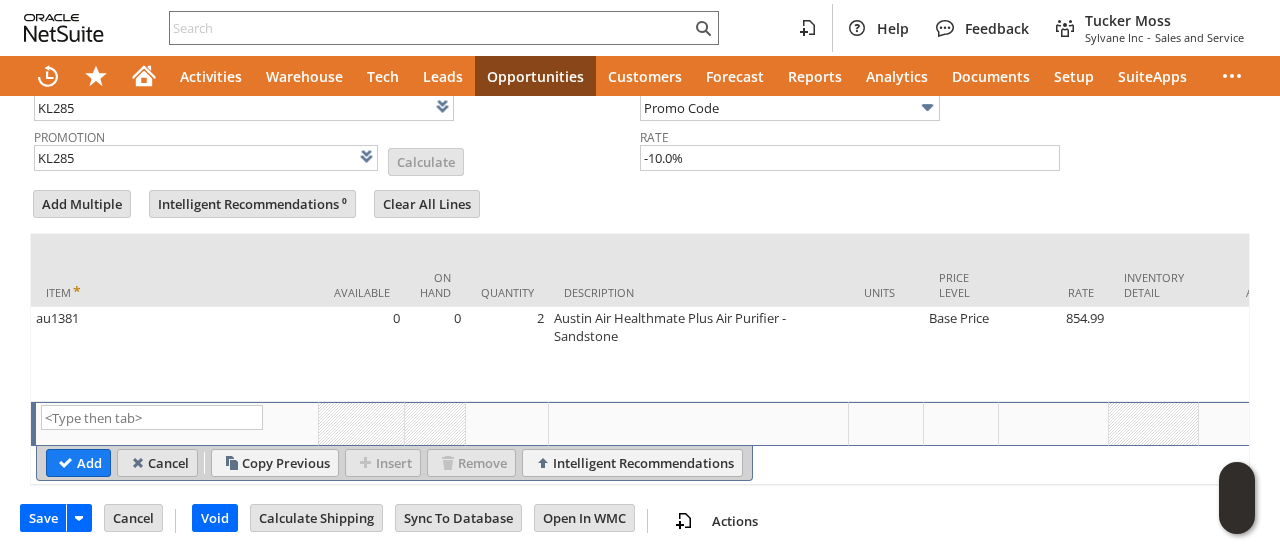 scroll, scrollTop: 978, scrollLeft: 0, axis: vertical 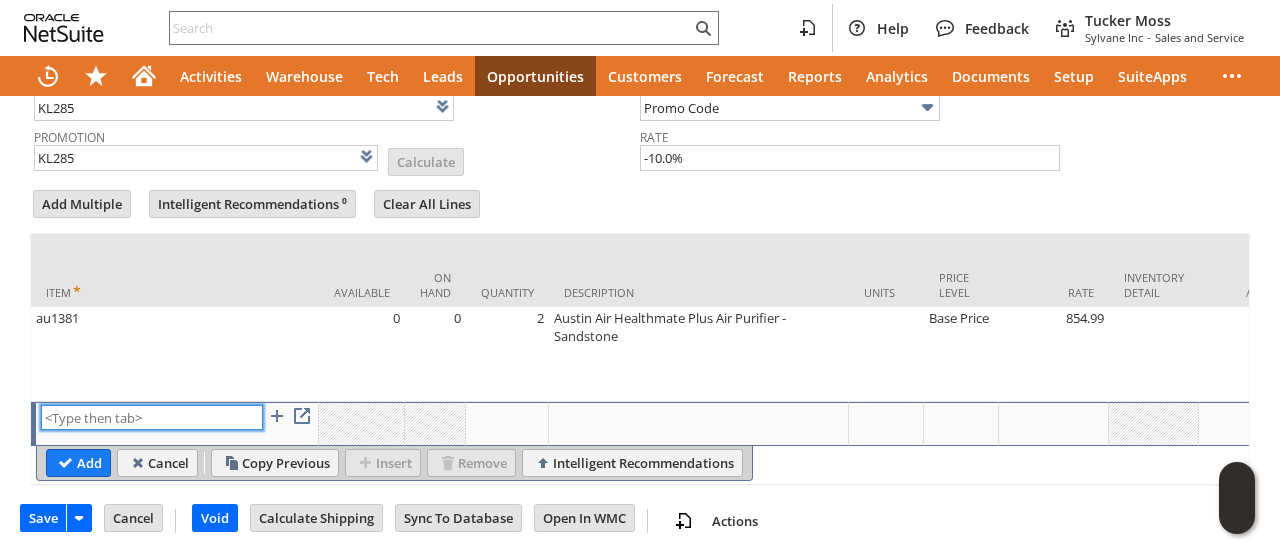 paste on "au1410" 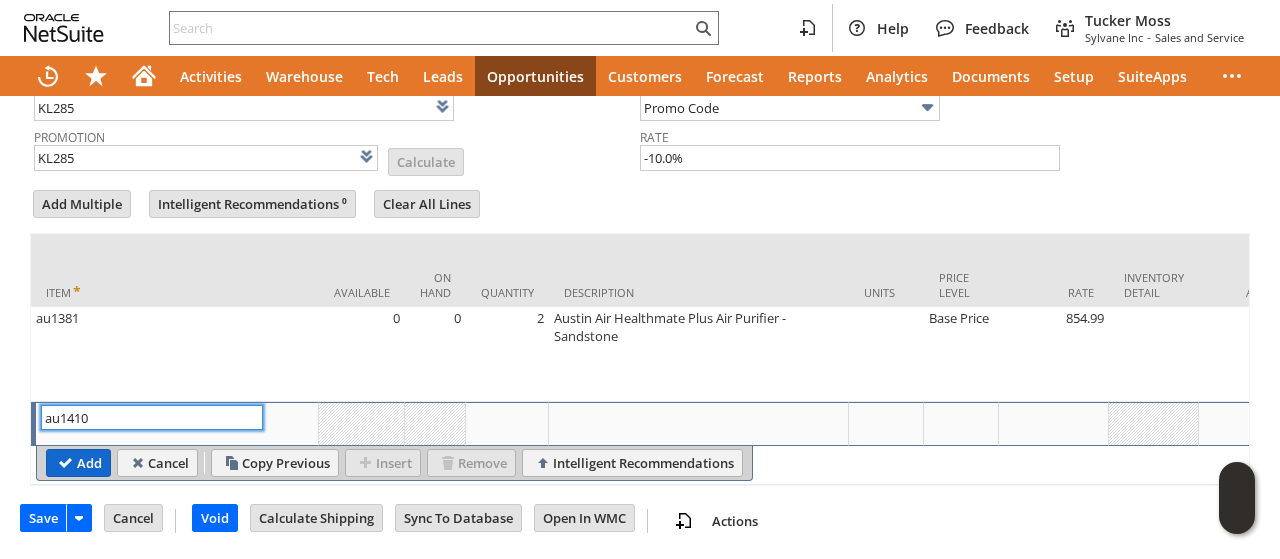 type on "au1410" 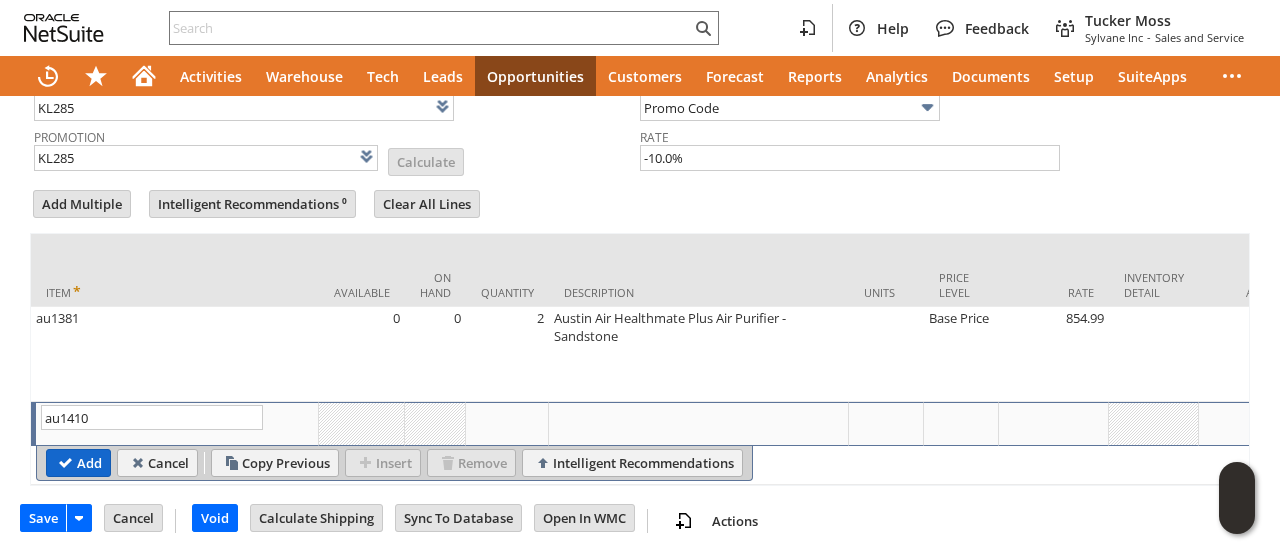 click on "Add" at bounding box center (78, 463) 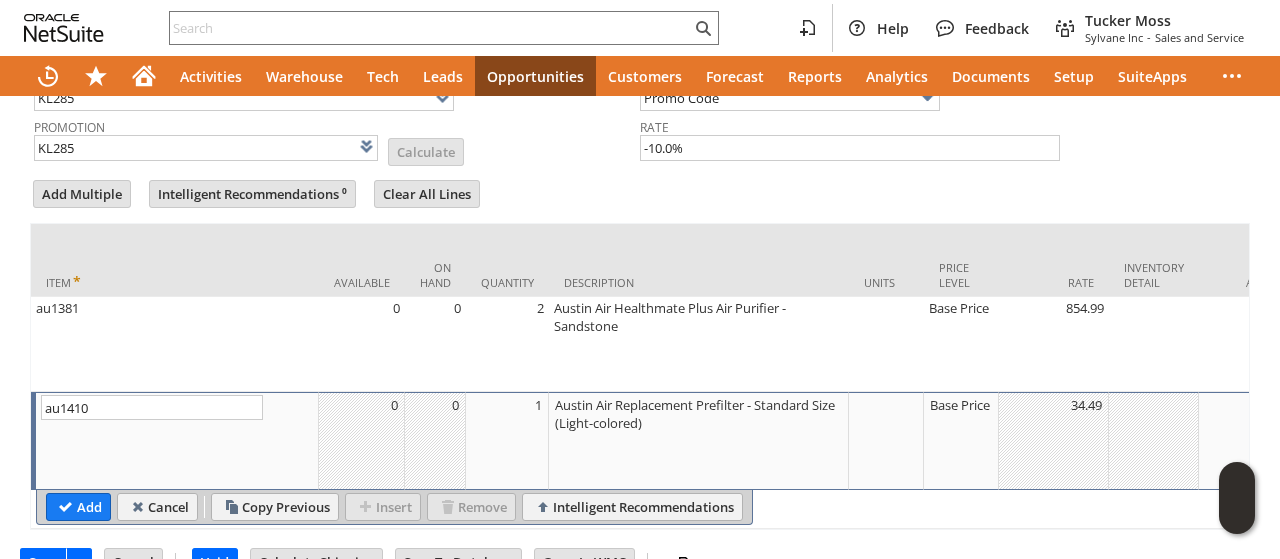 click on "1" at bounding box center [507, 405] 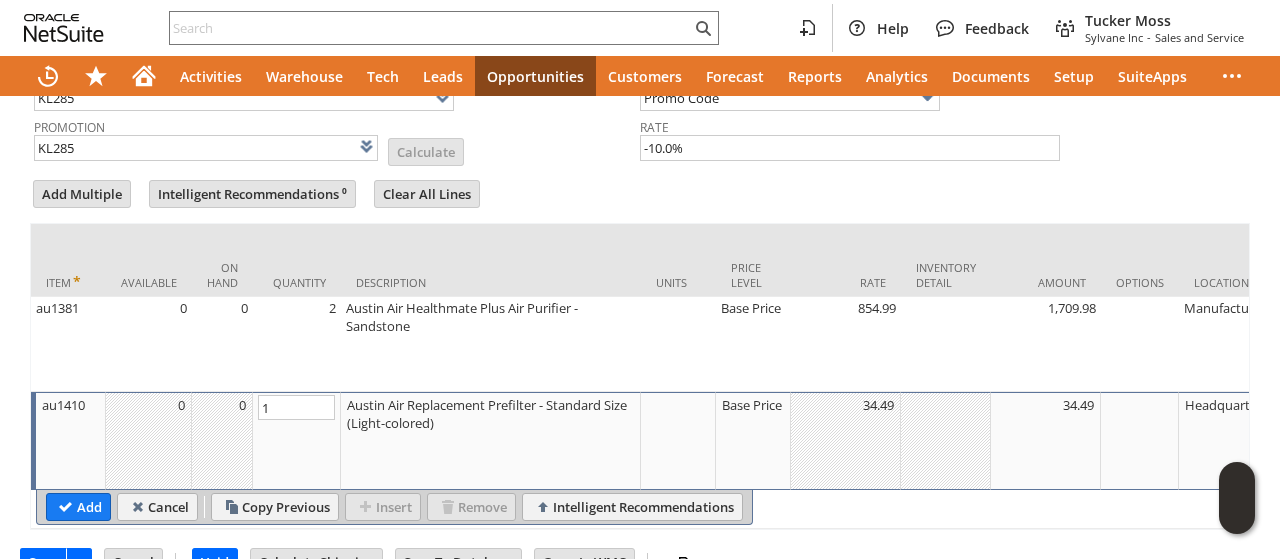 type on "2" 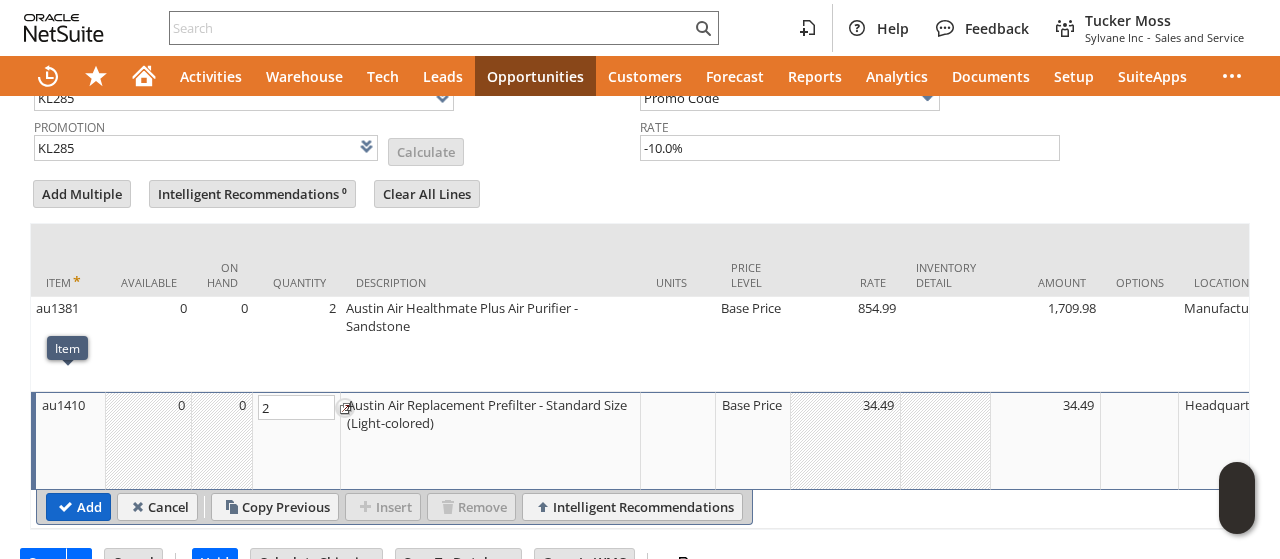 click on "Add" at bounding box center [78, 507] 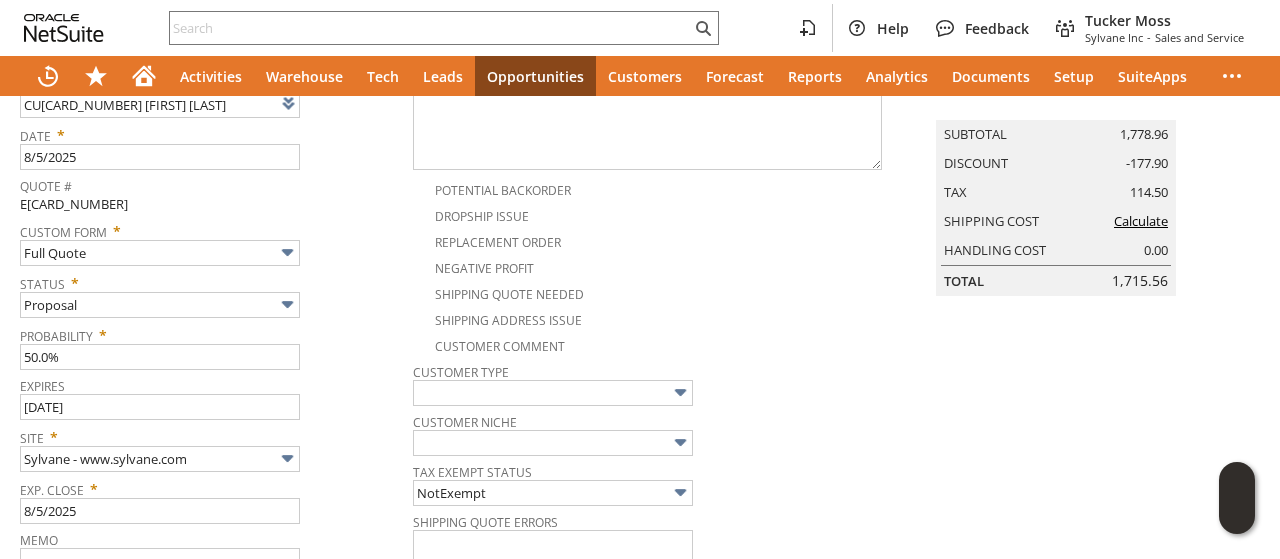 scroll, scrollTop: 0, scrollLeft: 0, axis: both 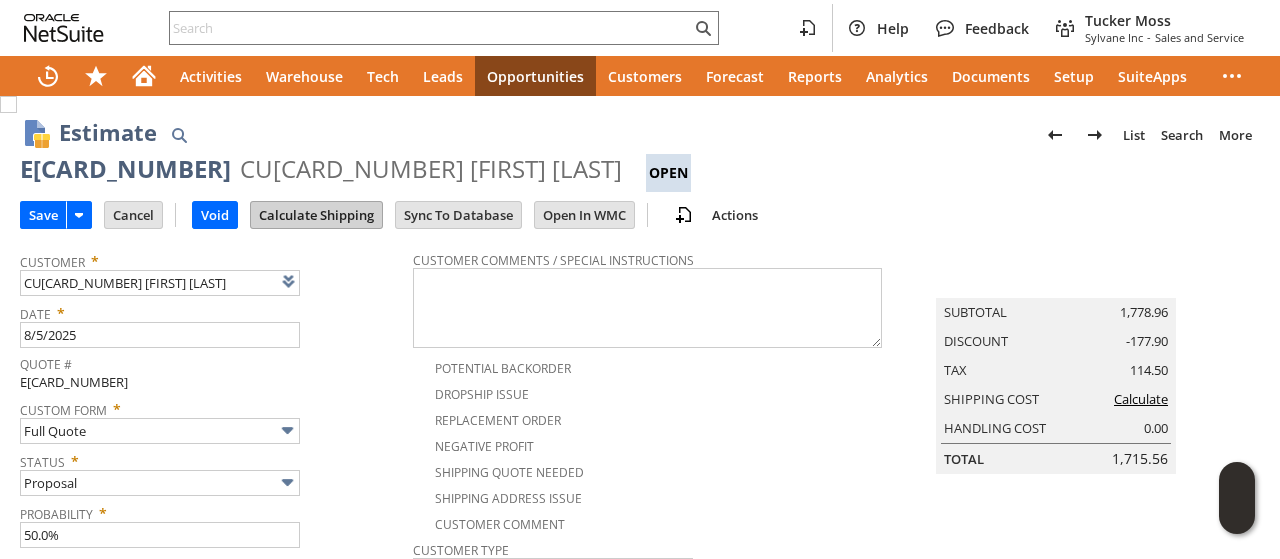 click on "Calculate Shipping" at bounding box center (316, 215) 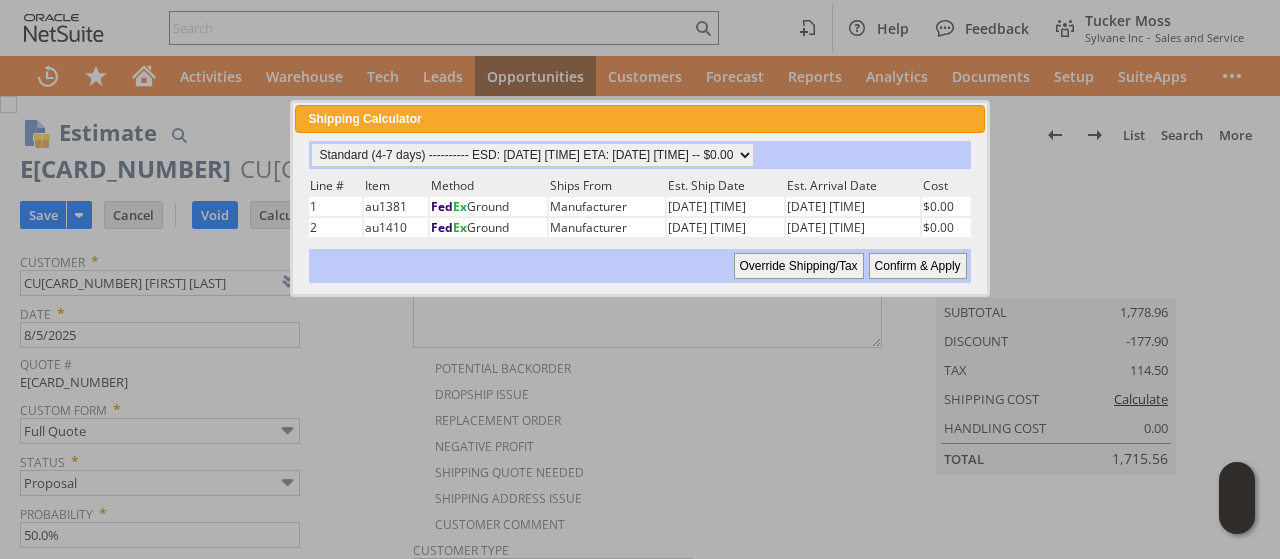 click on "Confirm & Apply" at bounding box center [918, 266] 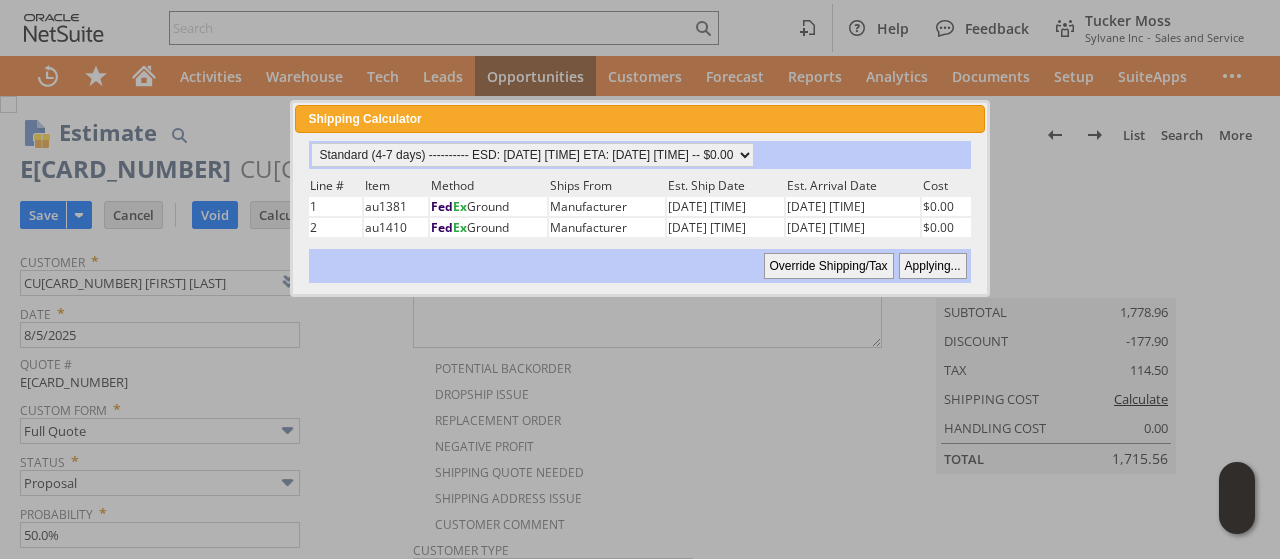 type 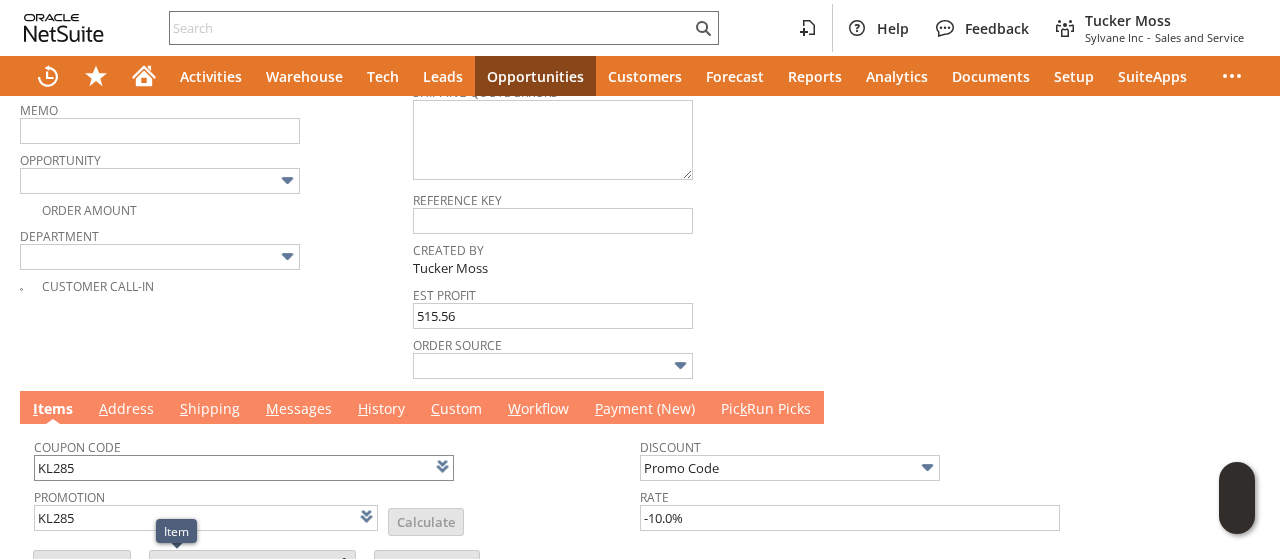 scroll, scrollTop: 700, scrollLeft: 0, axis: vertical 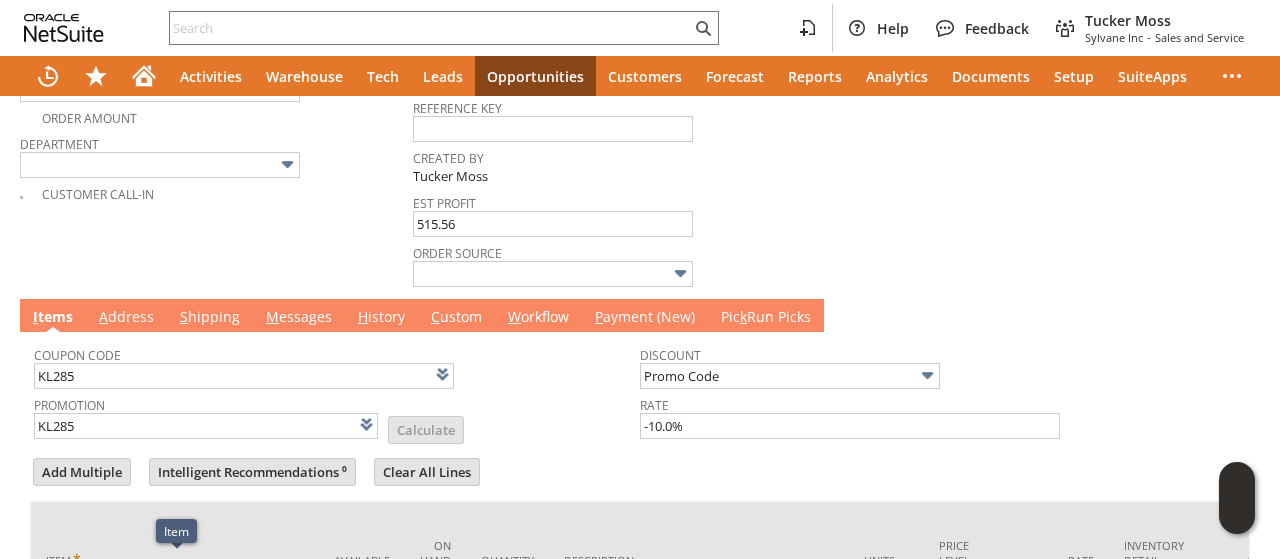click on "M essages" at bounding box center [299, 318] 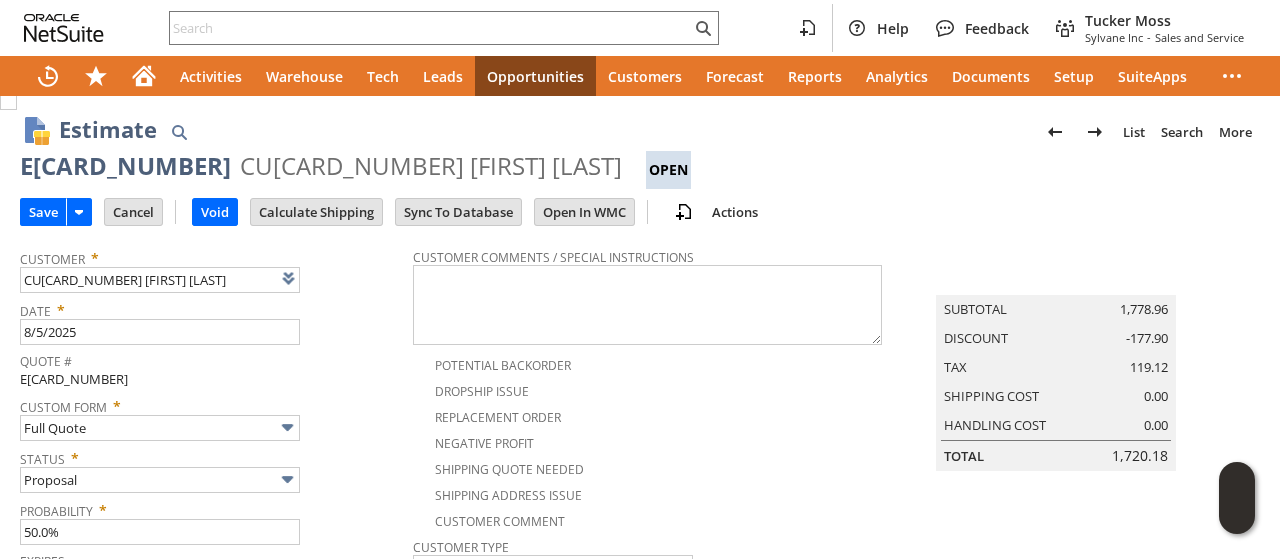 scroll, scrollTop: 0, scrollLeft: 0, axis: both 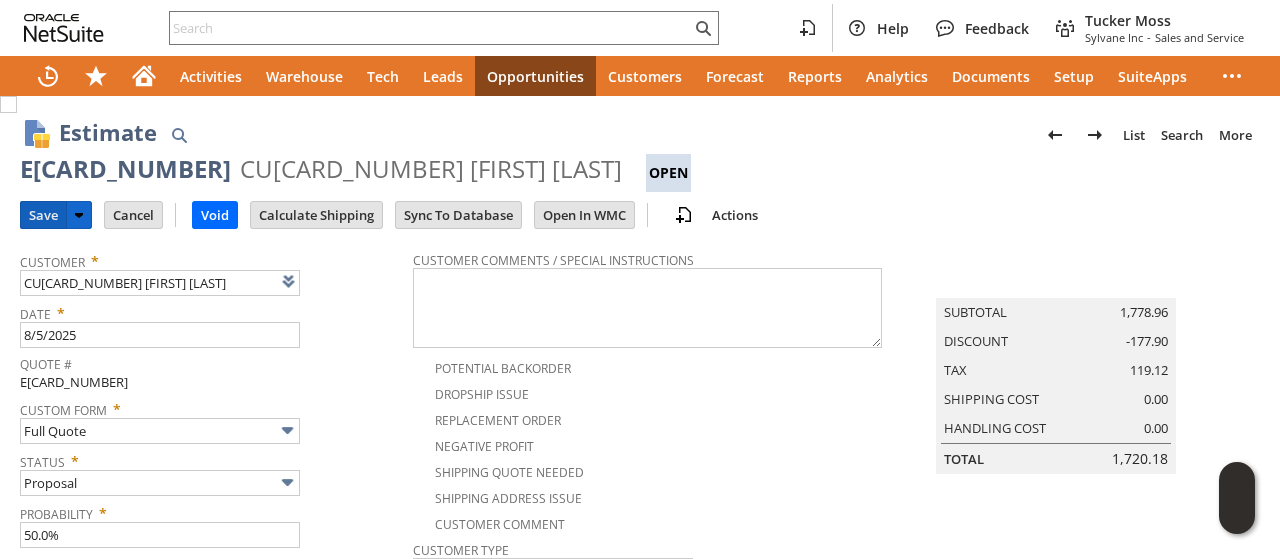 click on "Save" at bounding box center (43, 215) 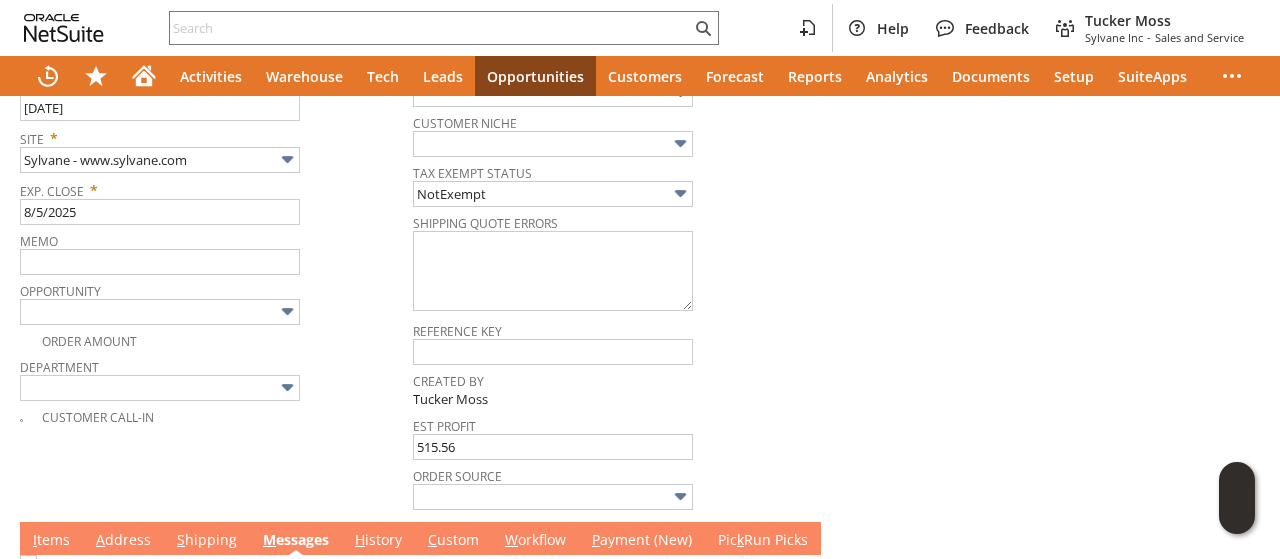 scroll, scrollTop: 600, scrollLeft: 0, axis: vertical 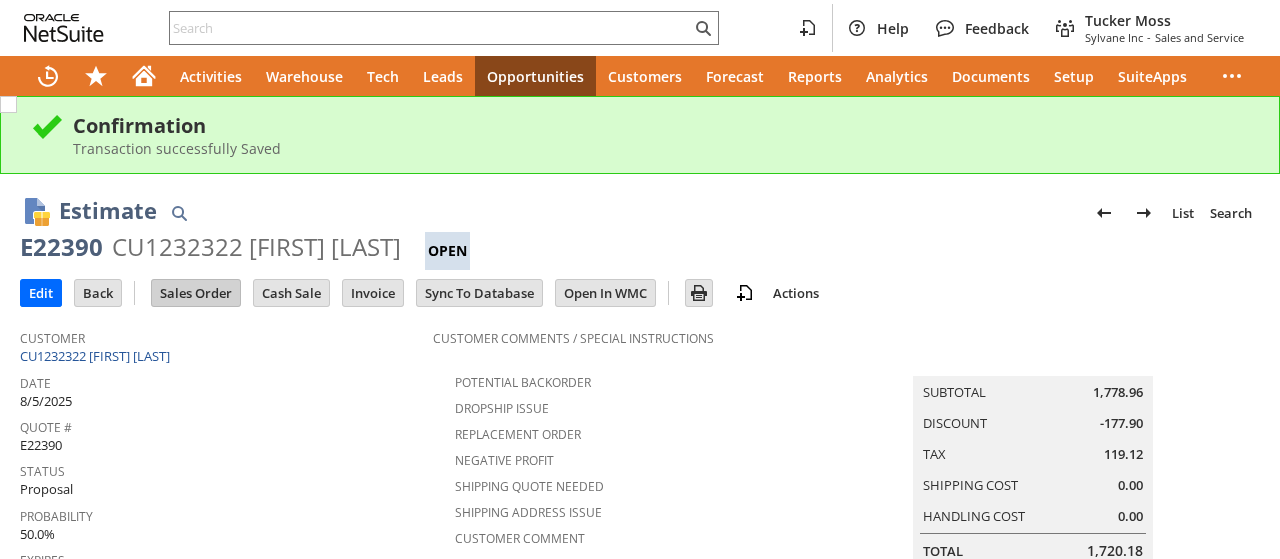 click on "Sales Order" at bounding box center (196, 293) 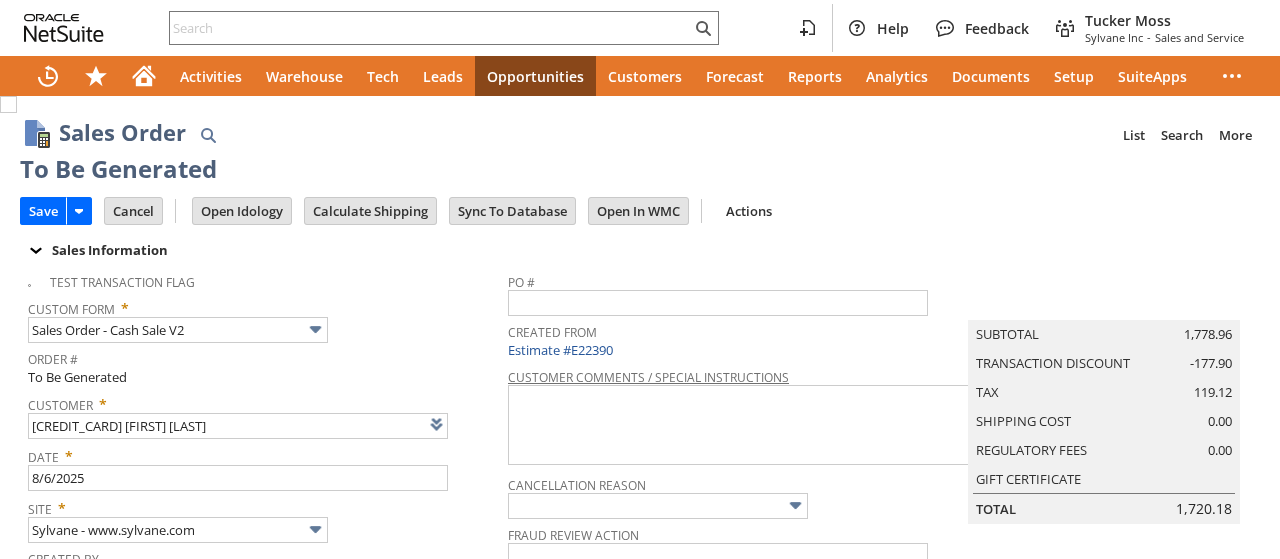 scroll, scrollTop: 0, scrollLeft: 0, axis: both 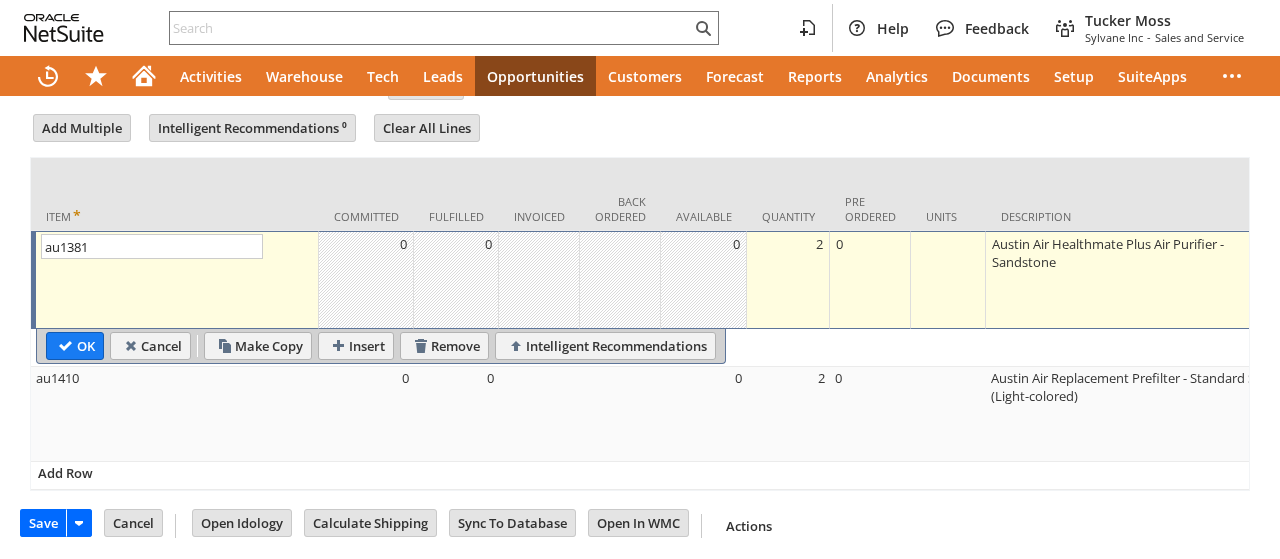 type on "Intelligent Recommendations ⁰" 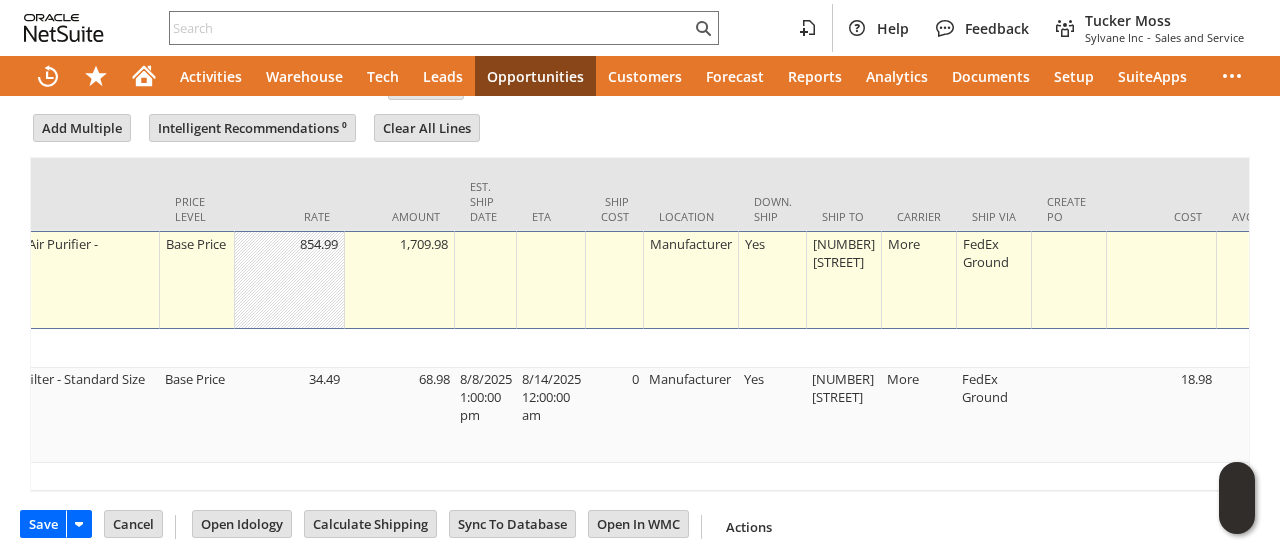 scroll, scrollTop: 0, scrollLeft: 0, axis: both 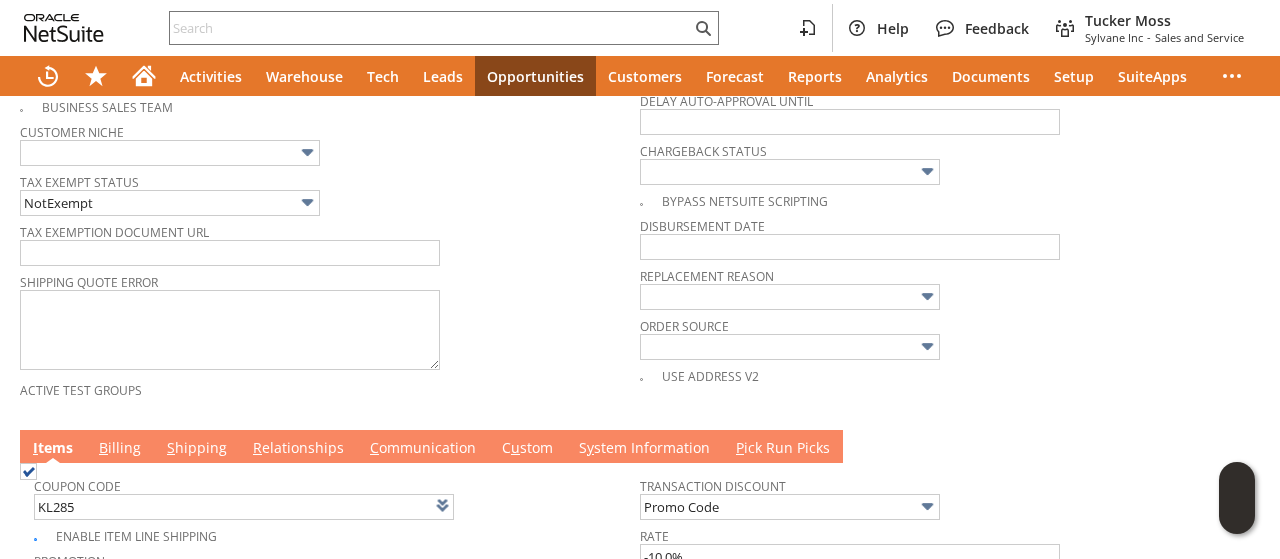 click on "B illing" at bounding box center [120, 446] 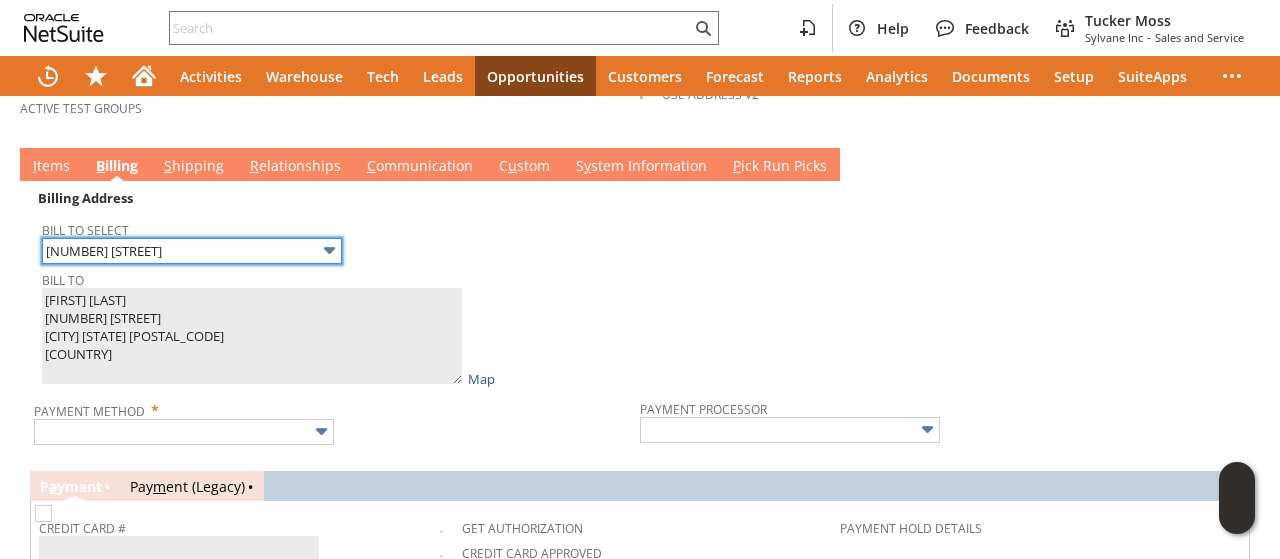 scroll, scrollTop: 1204, scrollLeft: 0, axis: vertical 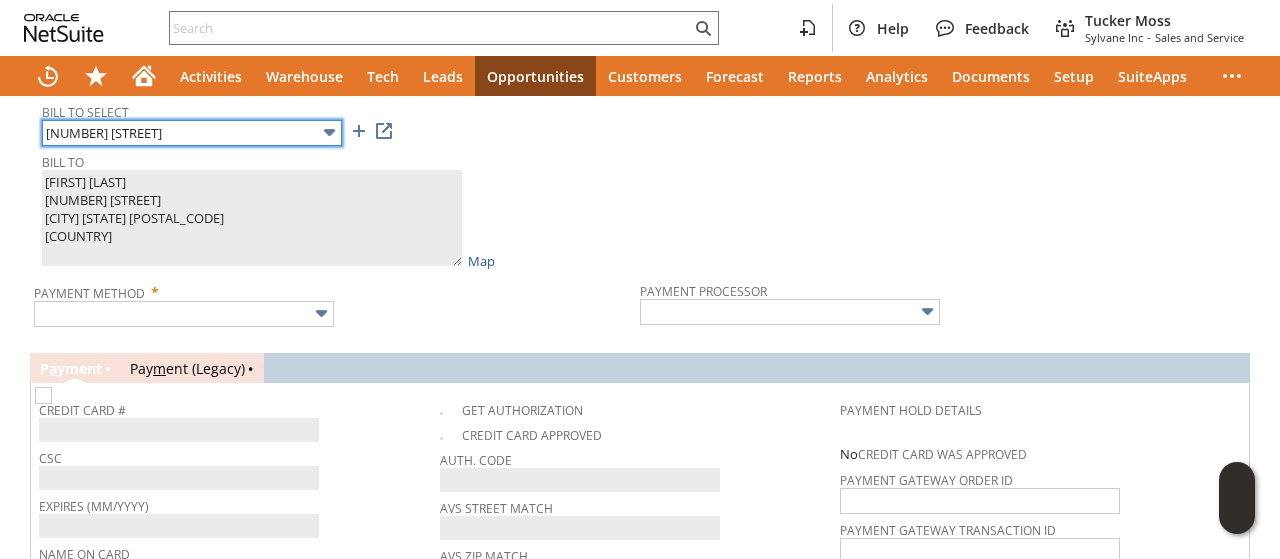 click on "[NUMBER] [STREET]" at bounding box center [192, 133] 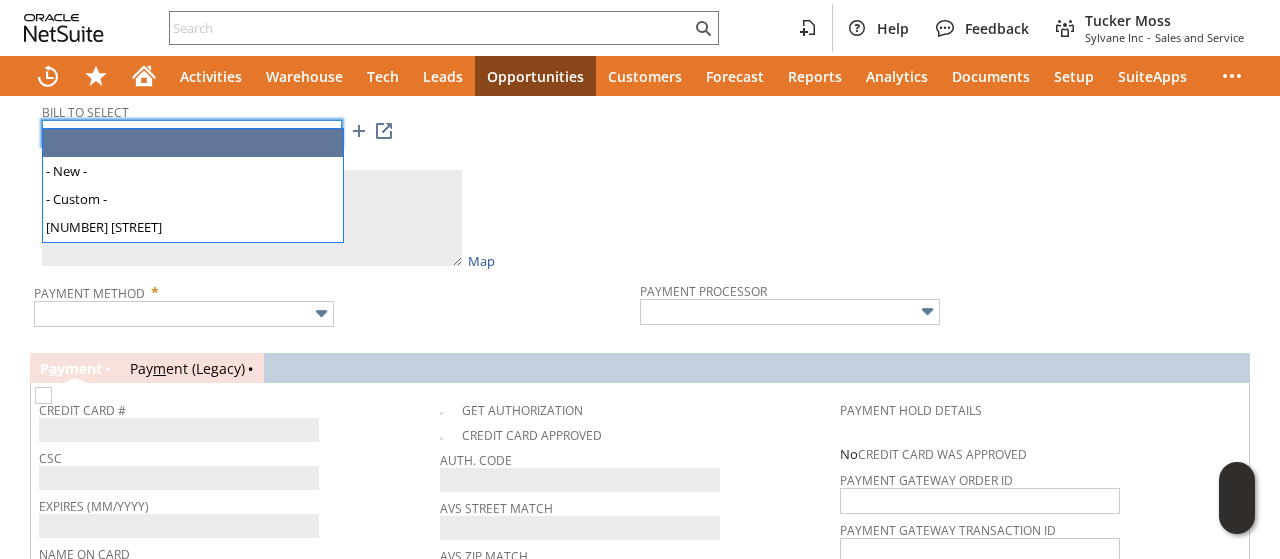 type 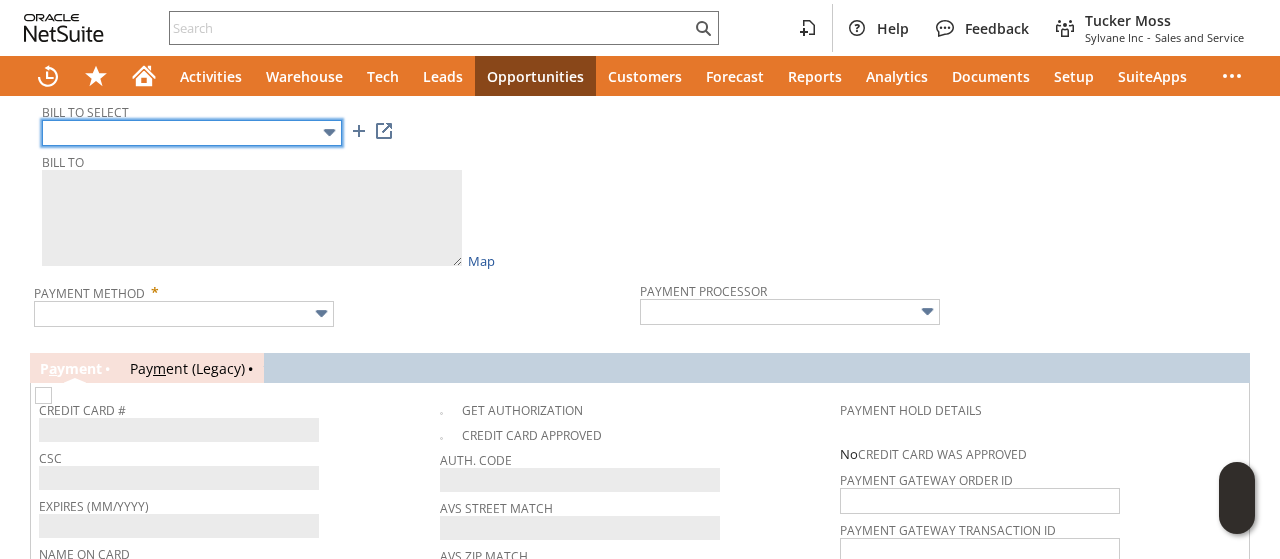 click at bounding box center (192, 133) 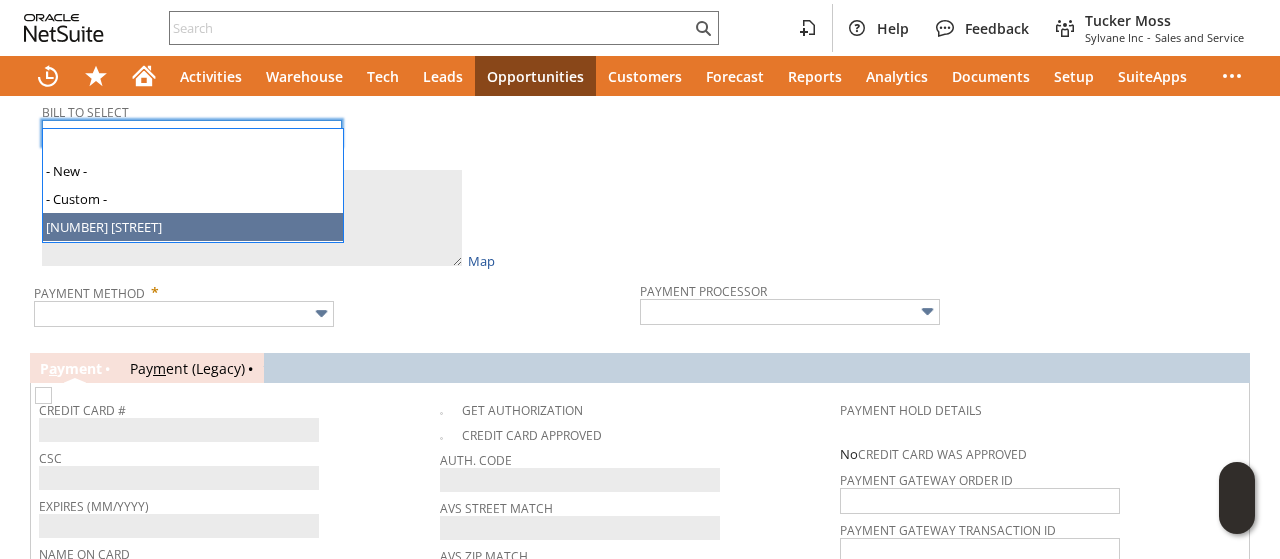 type on "[NUMBER] [STREET]" 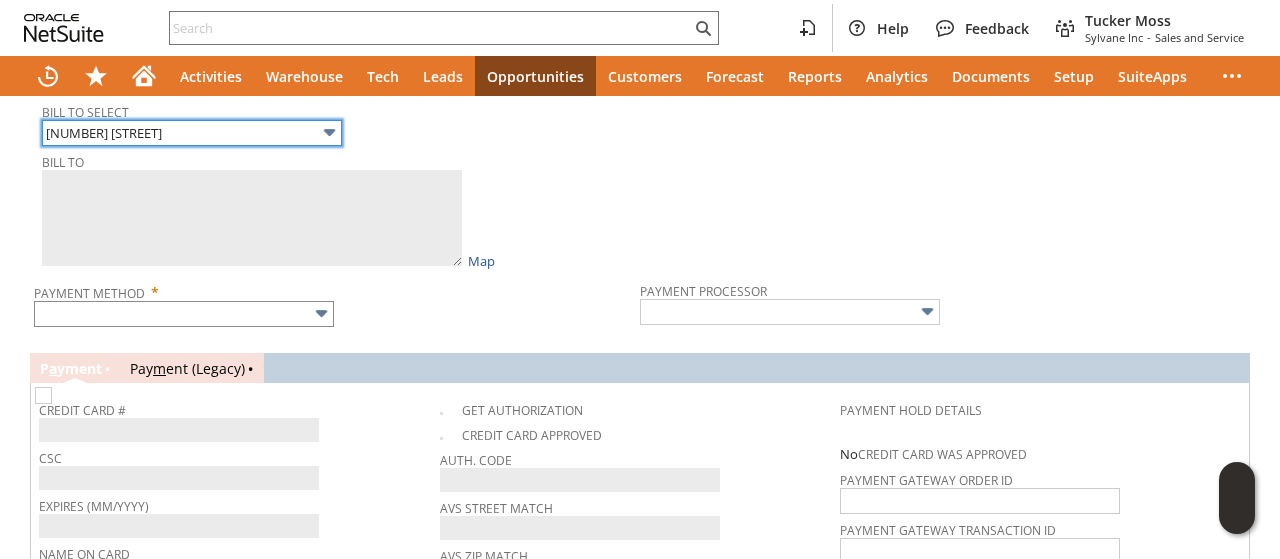 type on "Frank W Dicorte
304 Kingston Dr
Woodway TX 76712
United States" 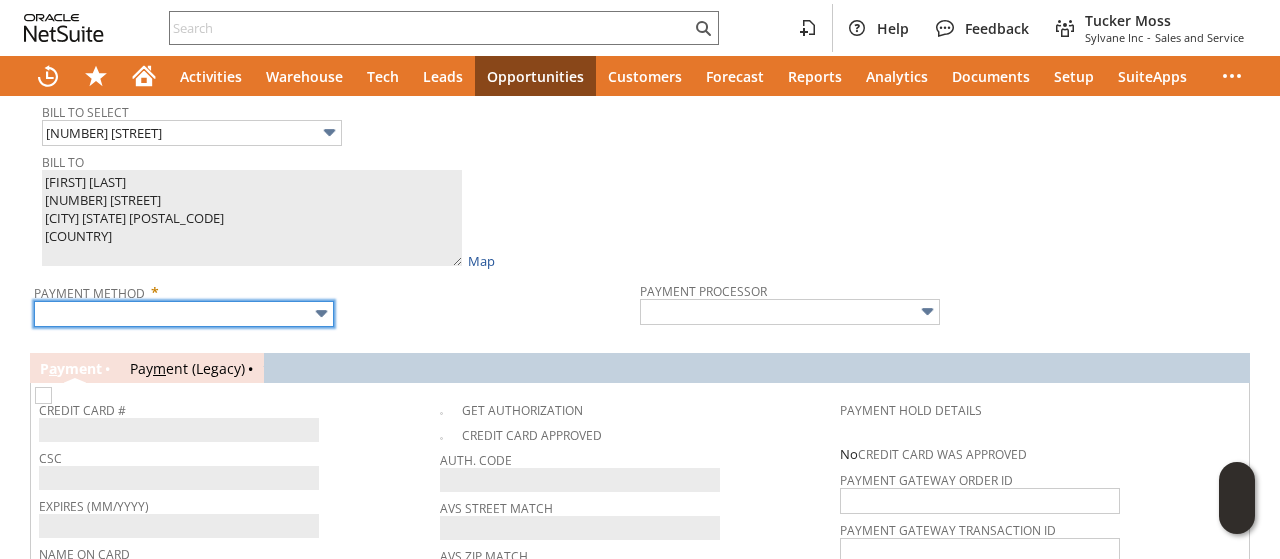 click at bounding box center (184, 314) 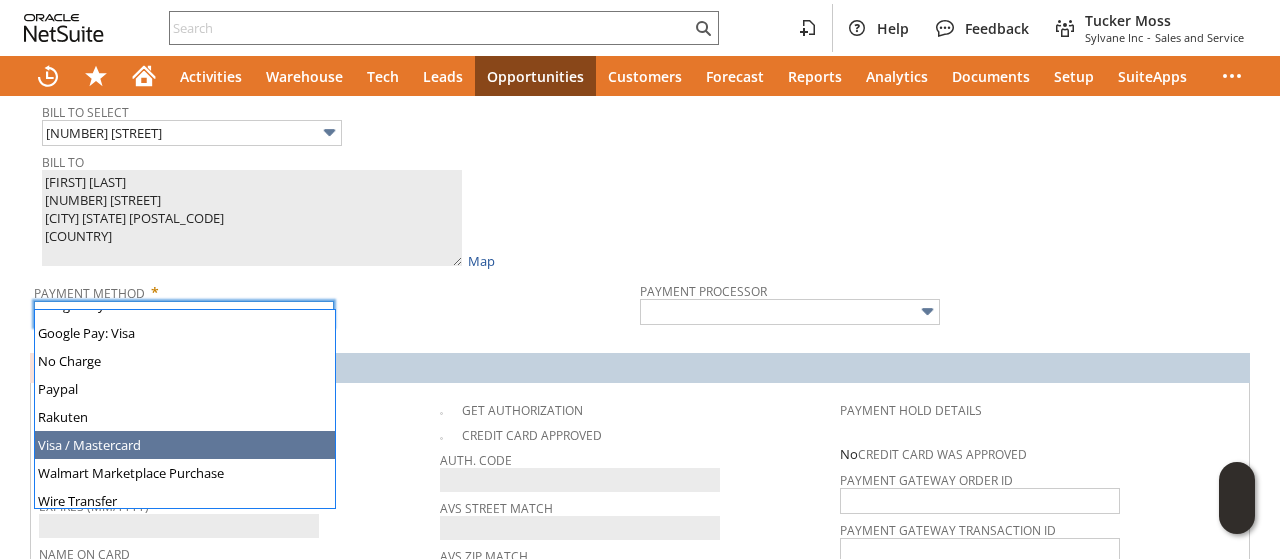 scroll, scrollTop: 558, scrollLeft: 0, axis: vertical 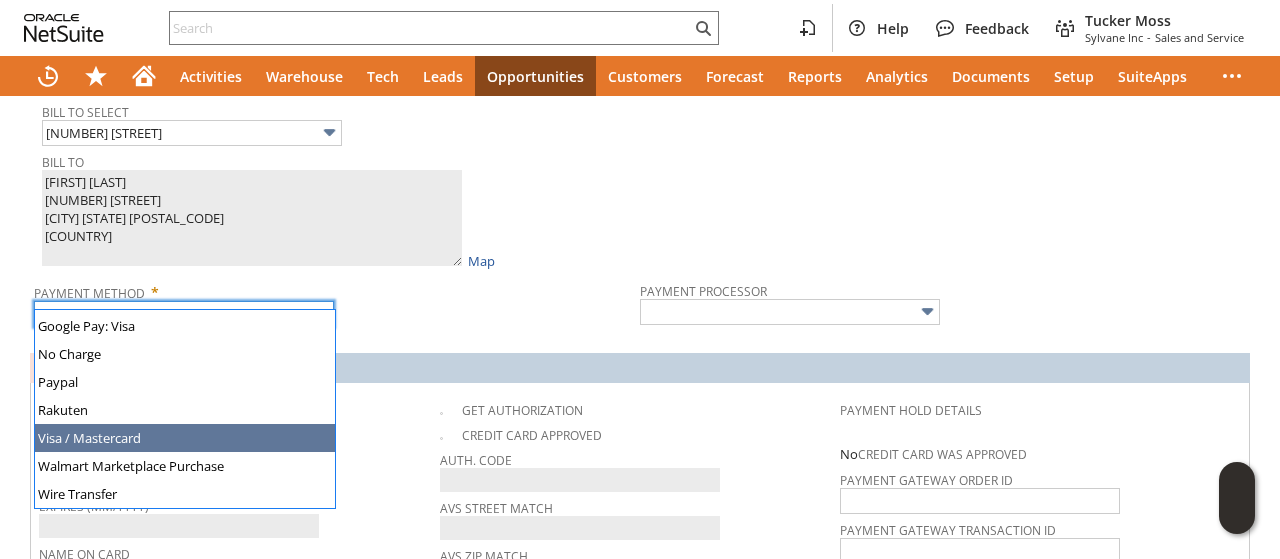 type on "Visa / Mastercard" 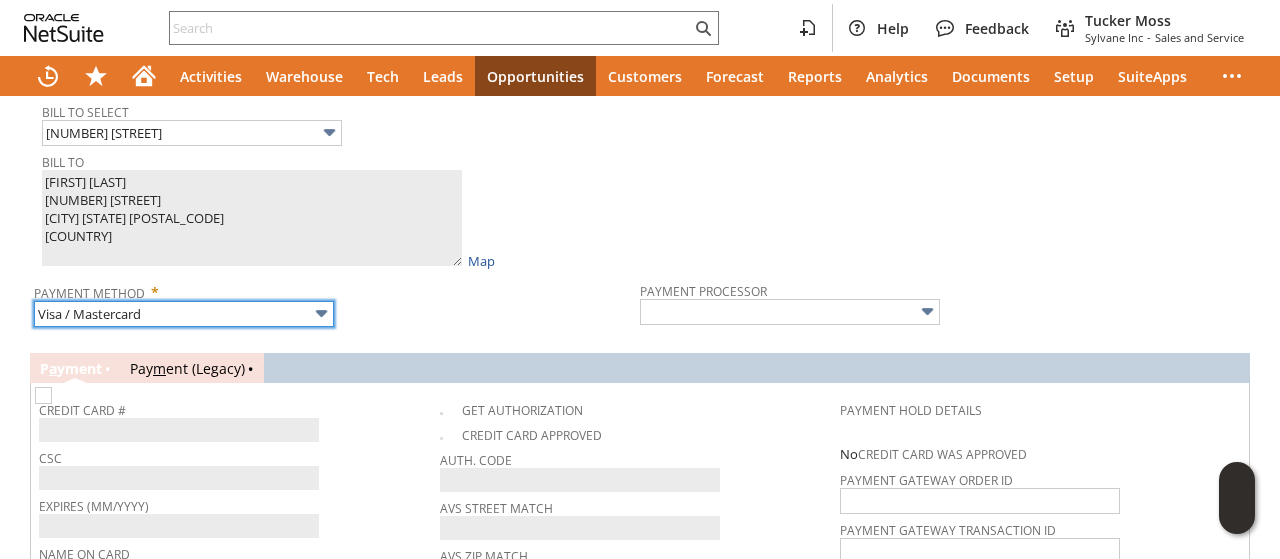 type on "Braintree" 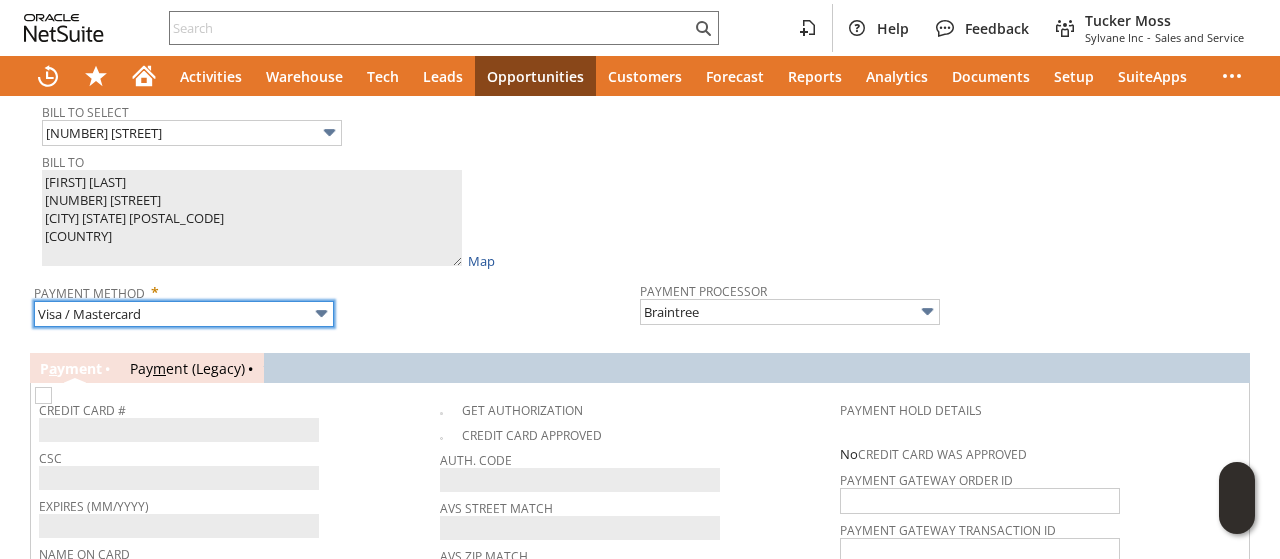 checkbox on "true" 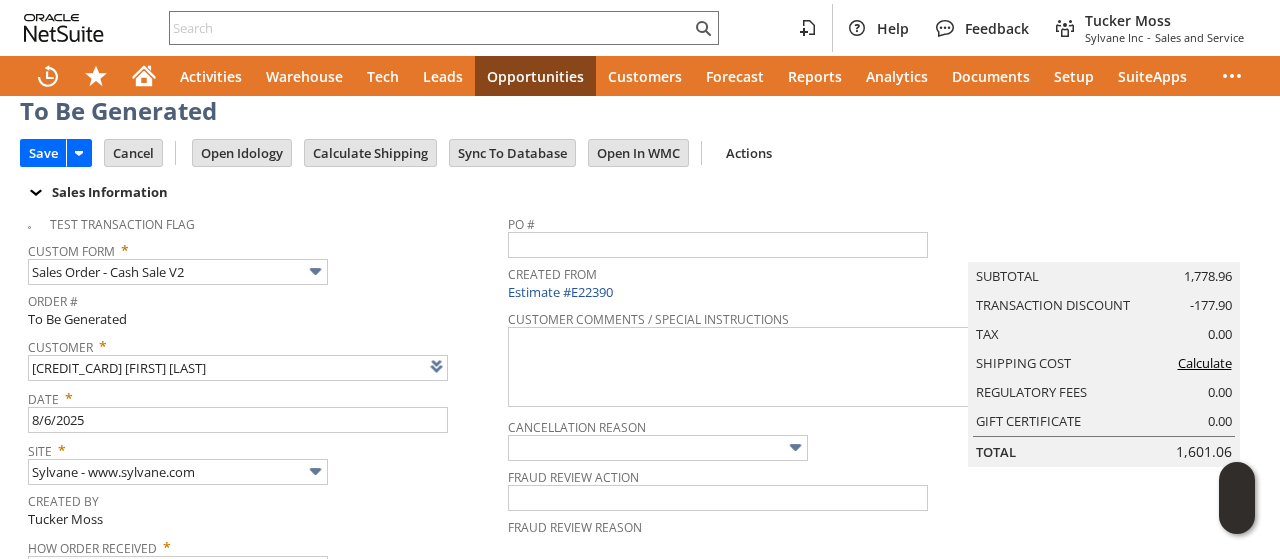 scroll, scrollTop: 0, scrollLeft: 0, axis: both 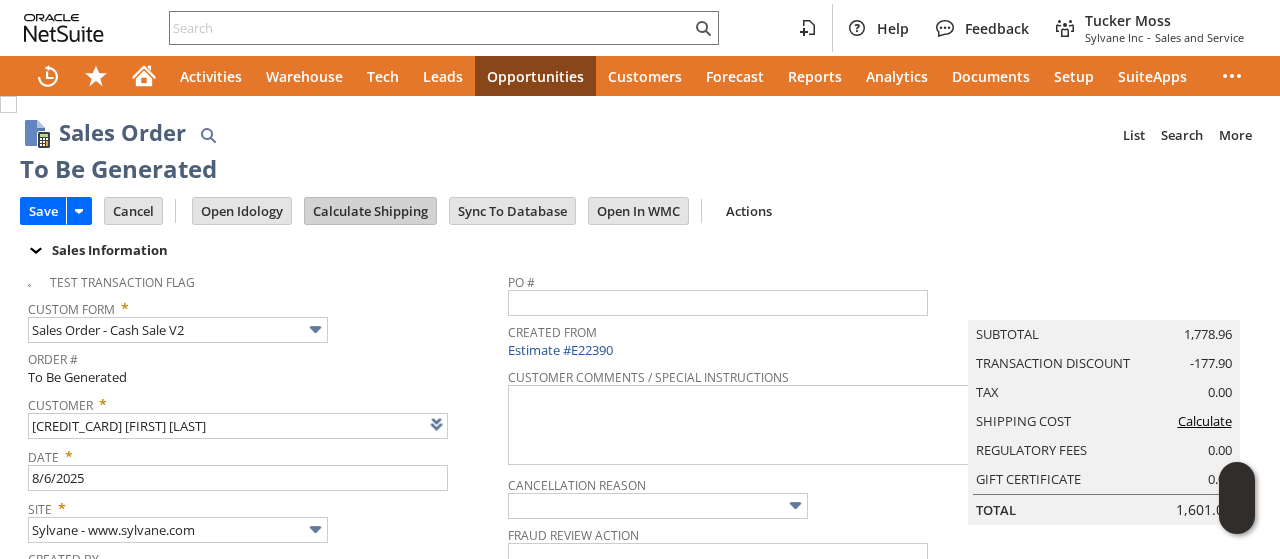 click on "Calculate Shipping" at bounding box center [370, 211] 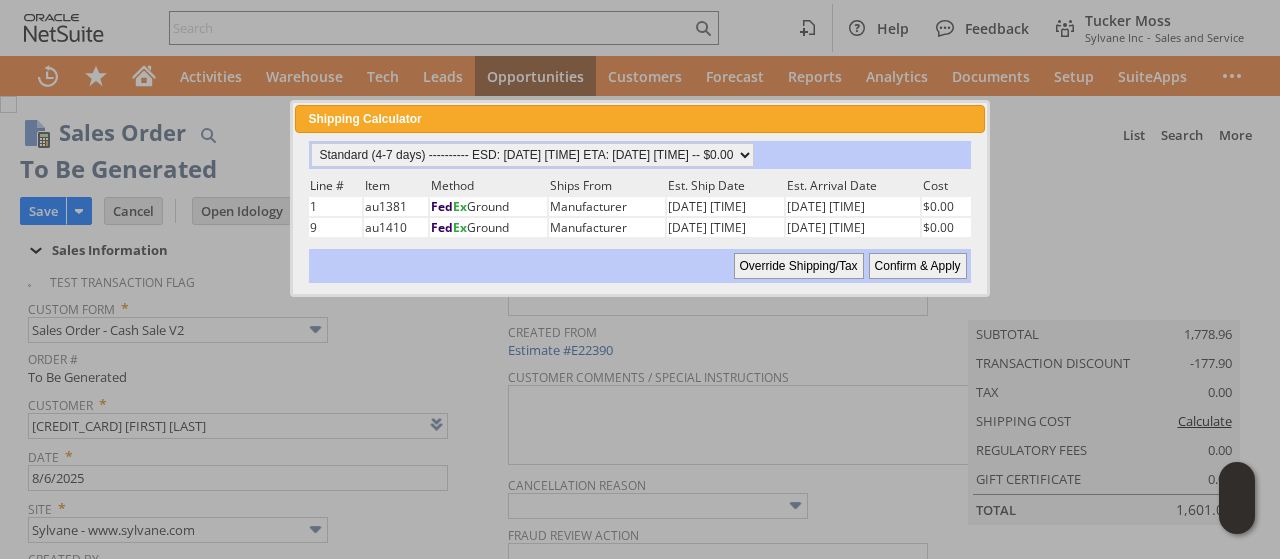 click on "Confirm & Apply" at bounding box center (918, 266) 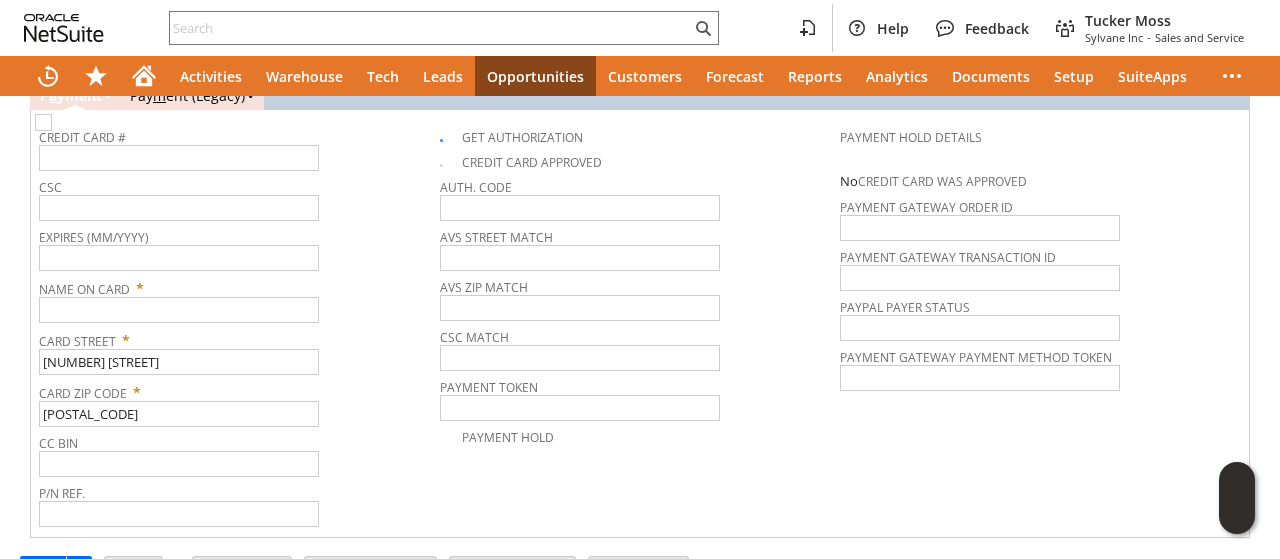 scroll, scrollTop: 1505, scrollLeft: 0, axis: vertical 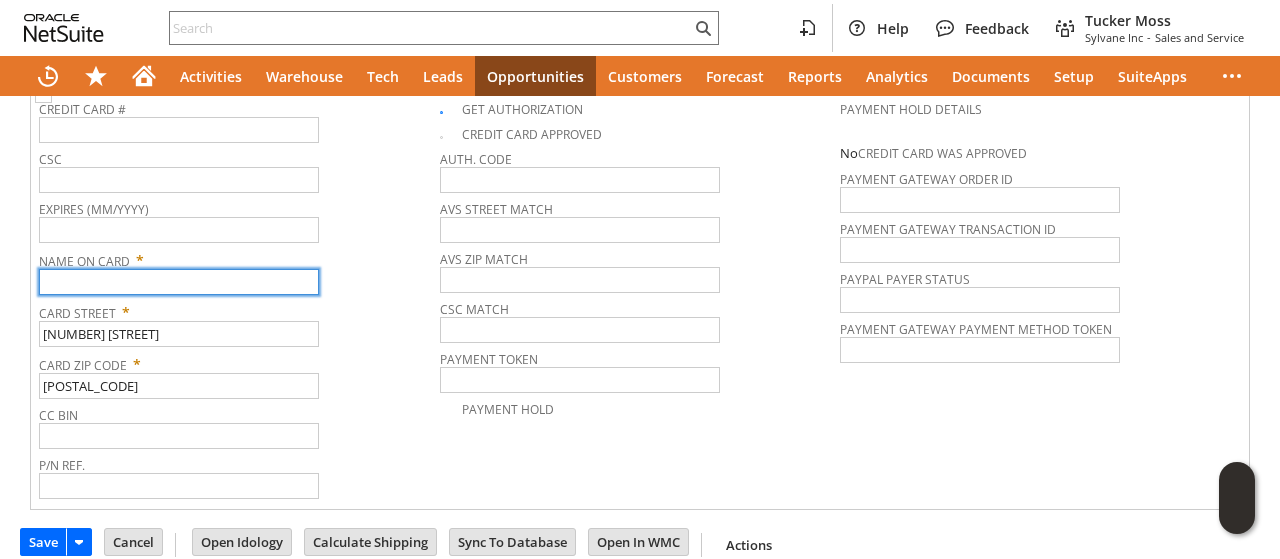 paste on "[FIRST] [LAST]" 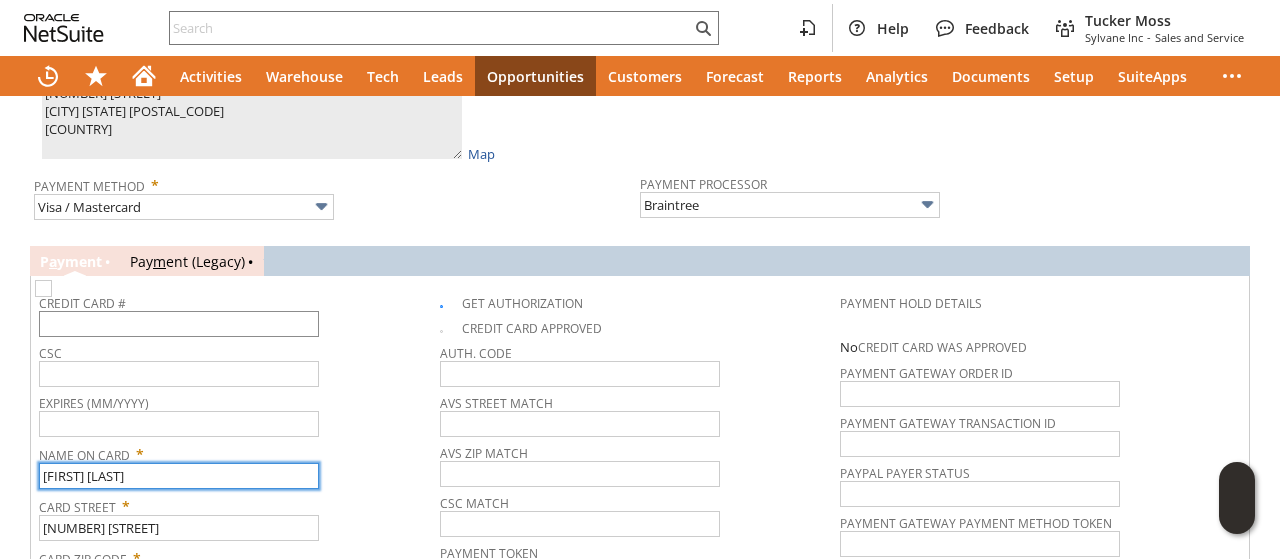 scroll, scrollTop: 1305, scrollLeft: 0, axis: vertical 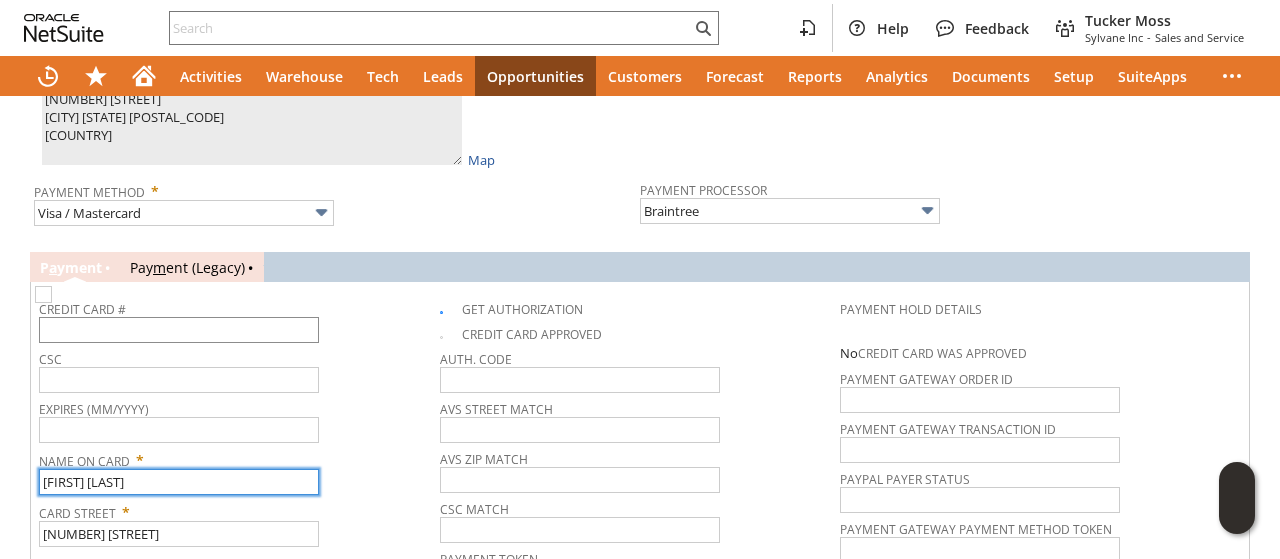 type on "[FIRST] [LAST]" 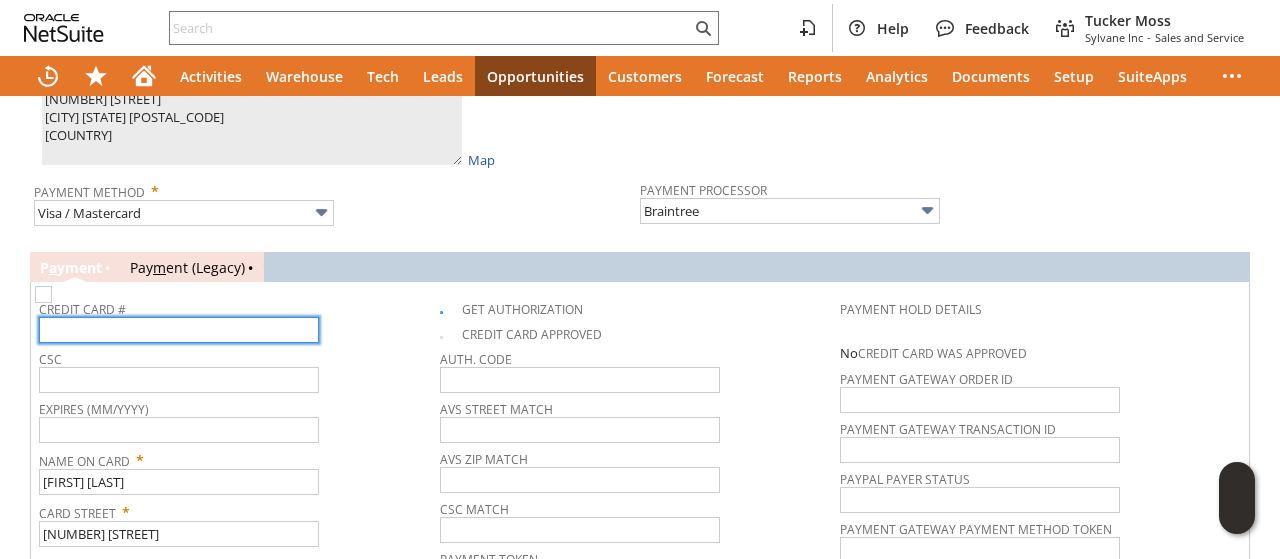 click at bounding box center [179, 330] 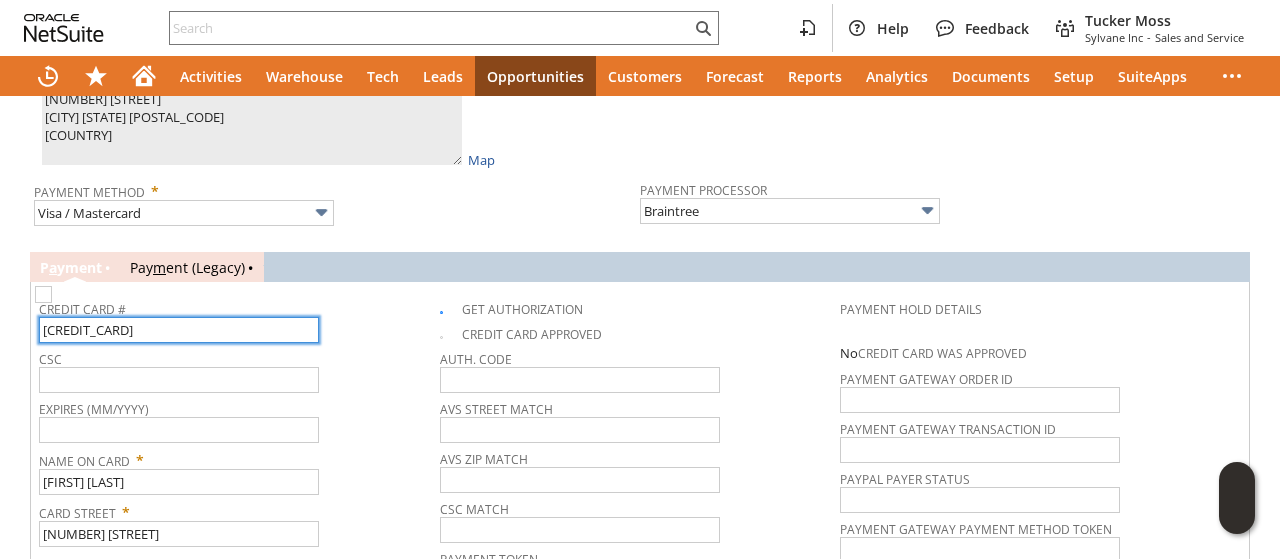 type on "5524335587943636" 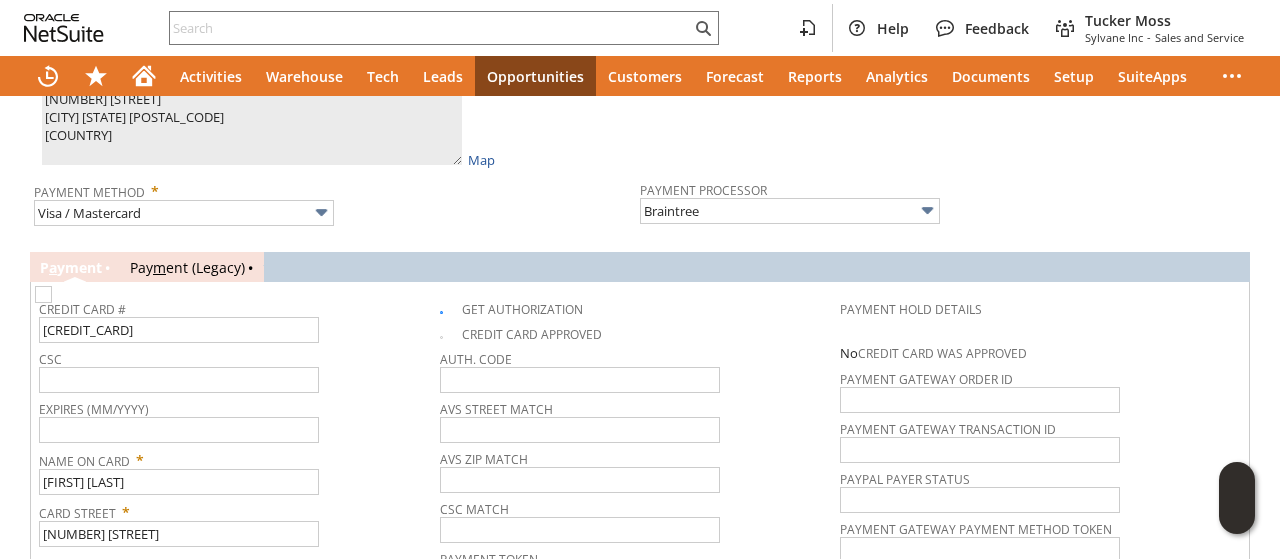click on "Expires (MM/YYYY)" at bounding box center [234, 406] 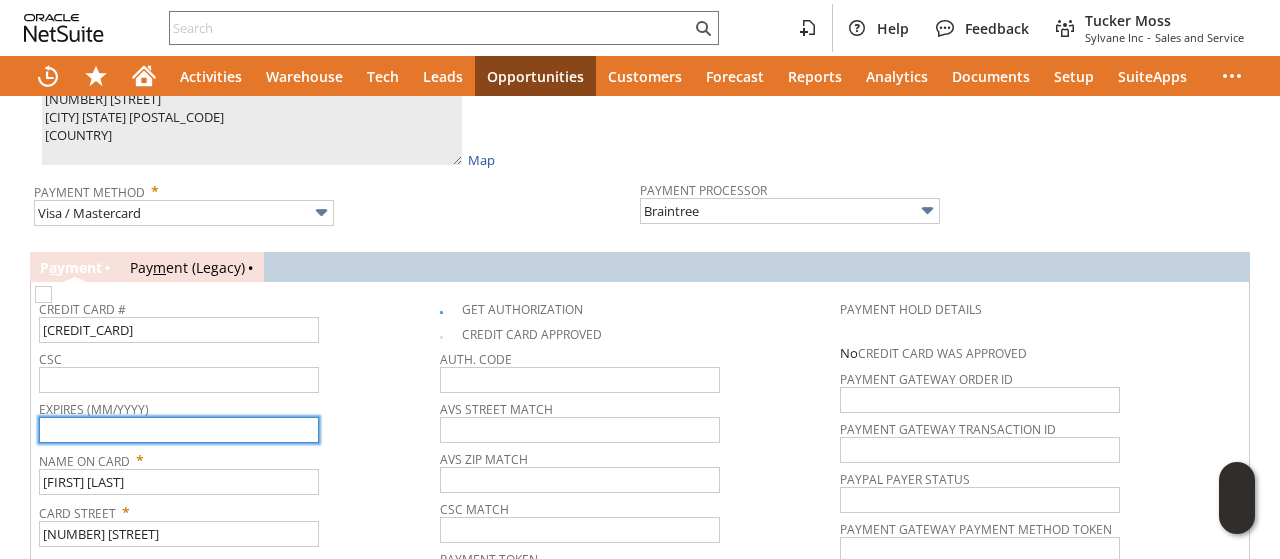 click at bounding box center [179, 430] 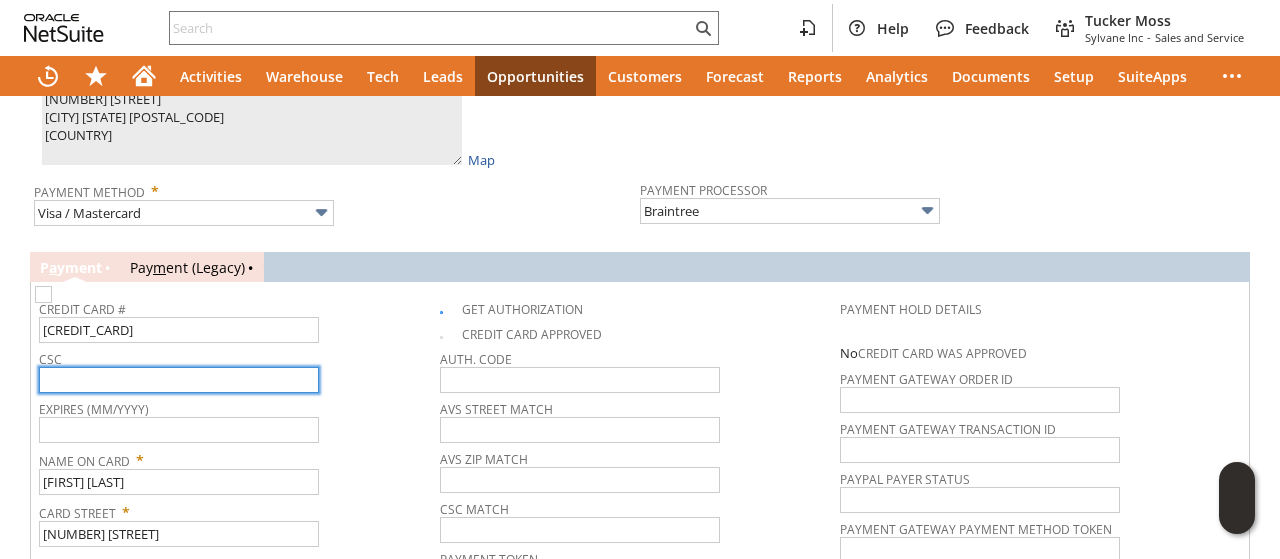 click at bounding box center [179, 380] 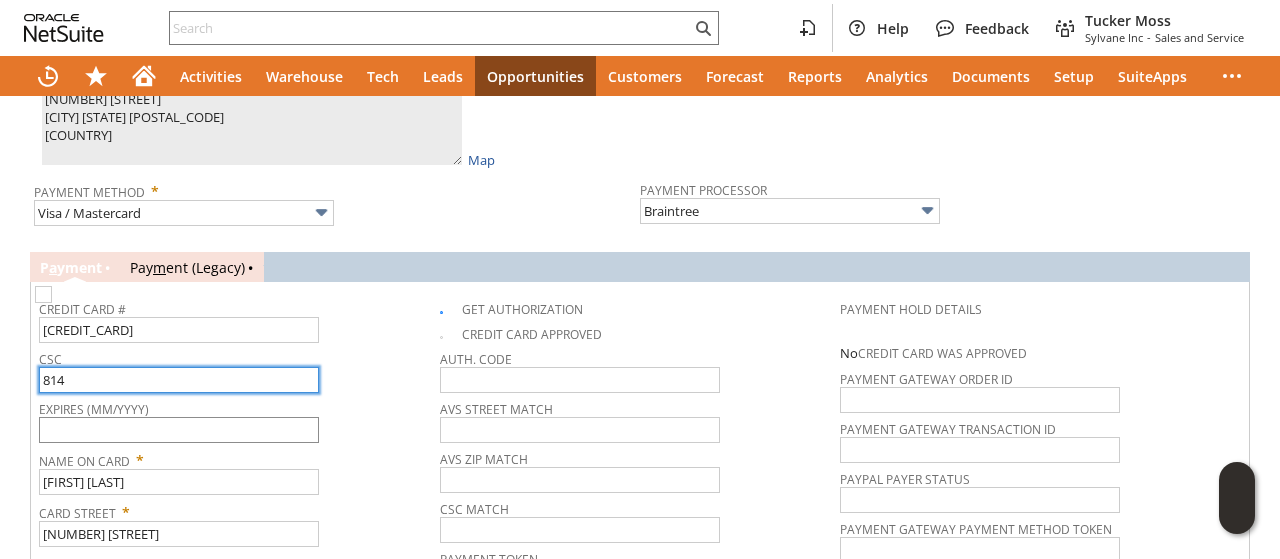type on "814" 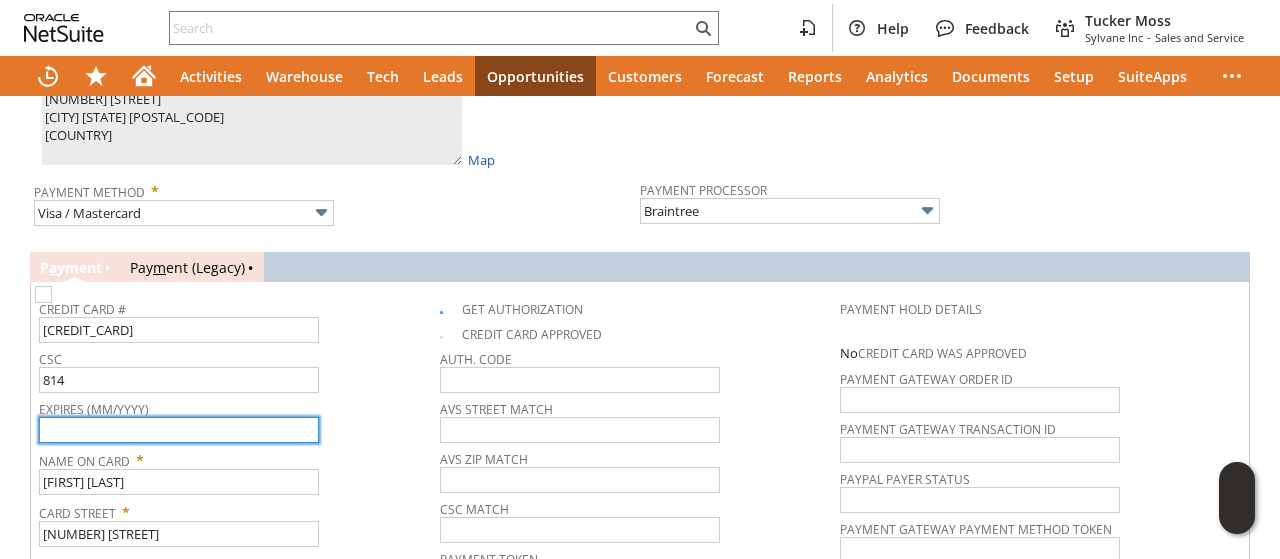 click at bounding box center (179, 430) 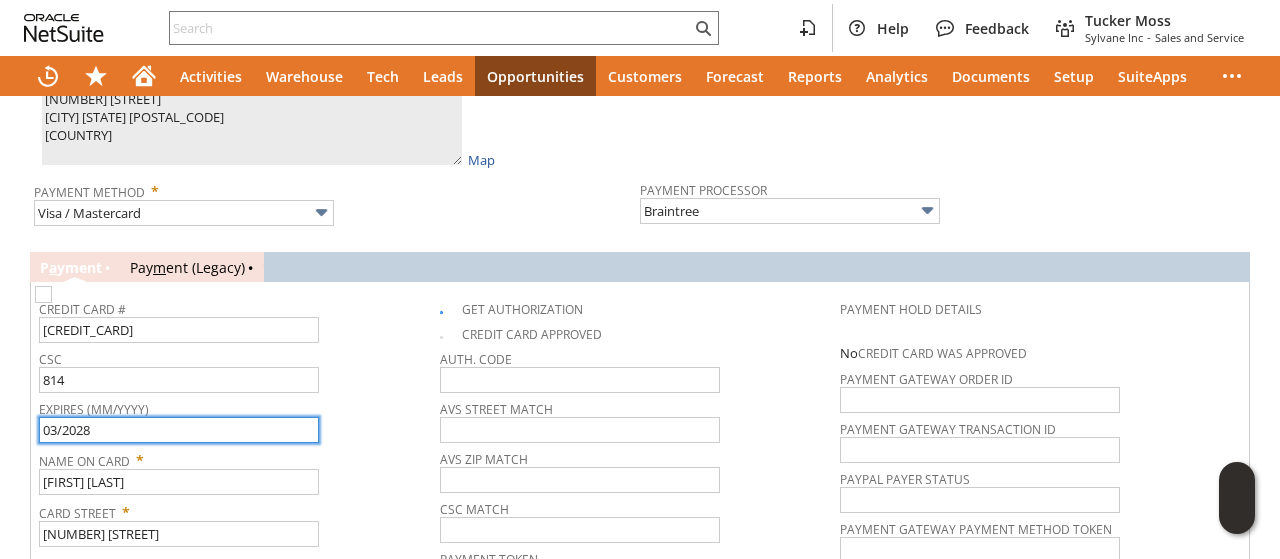 scroll, scrollTop: 1105, scrollLeft: 0, axis: vertical 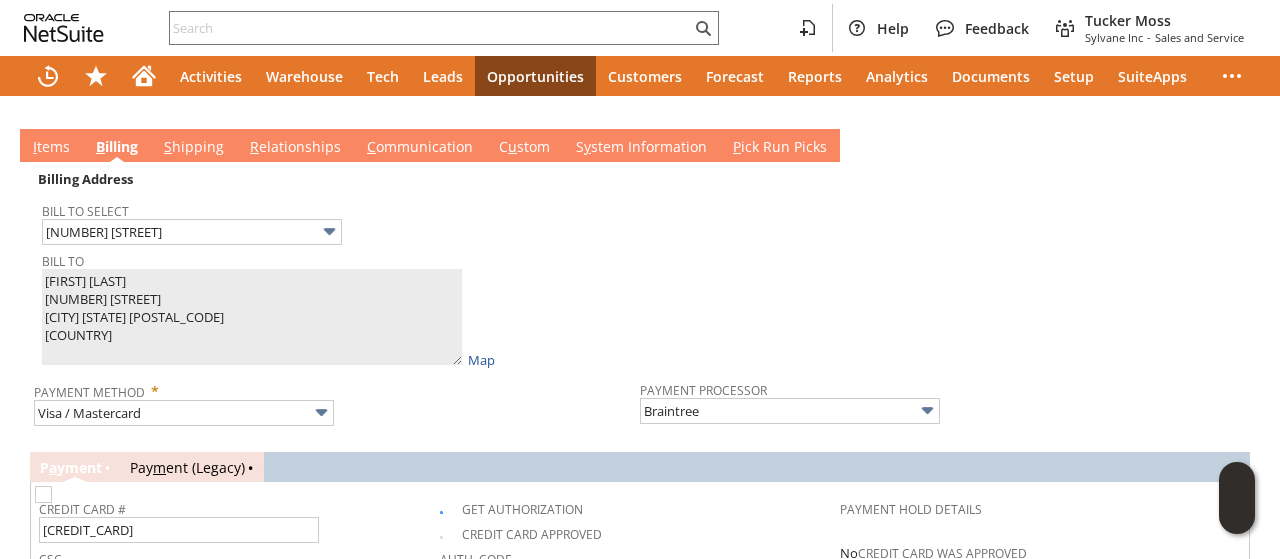 type on "03/2028" 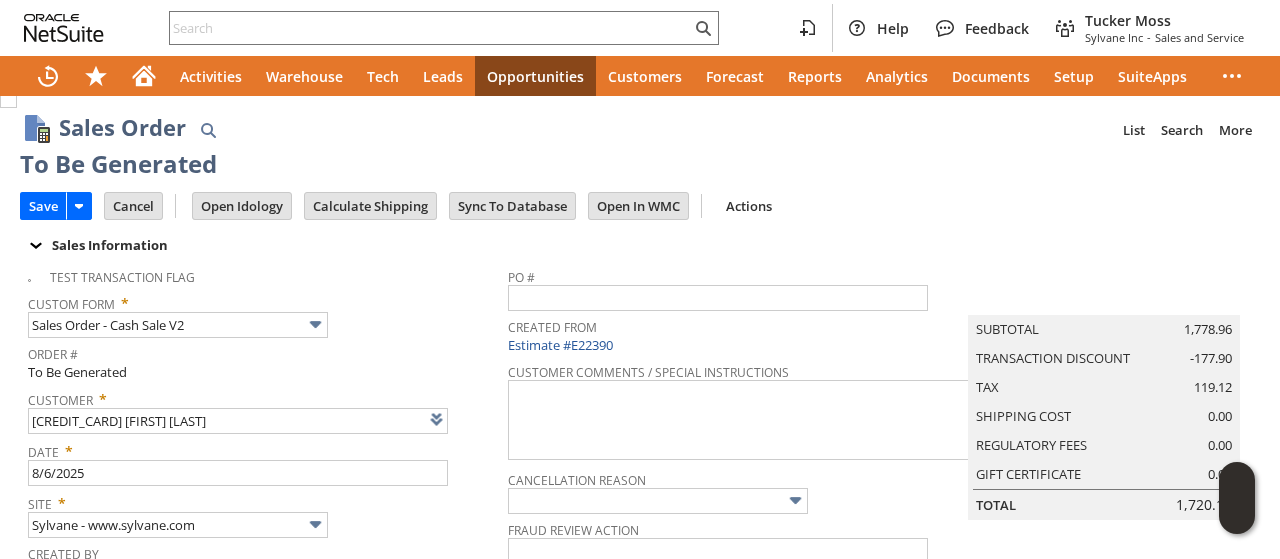 scroll, scrollTop: 0, scrollLeft: 0, axis: both 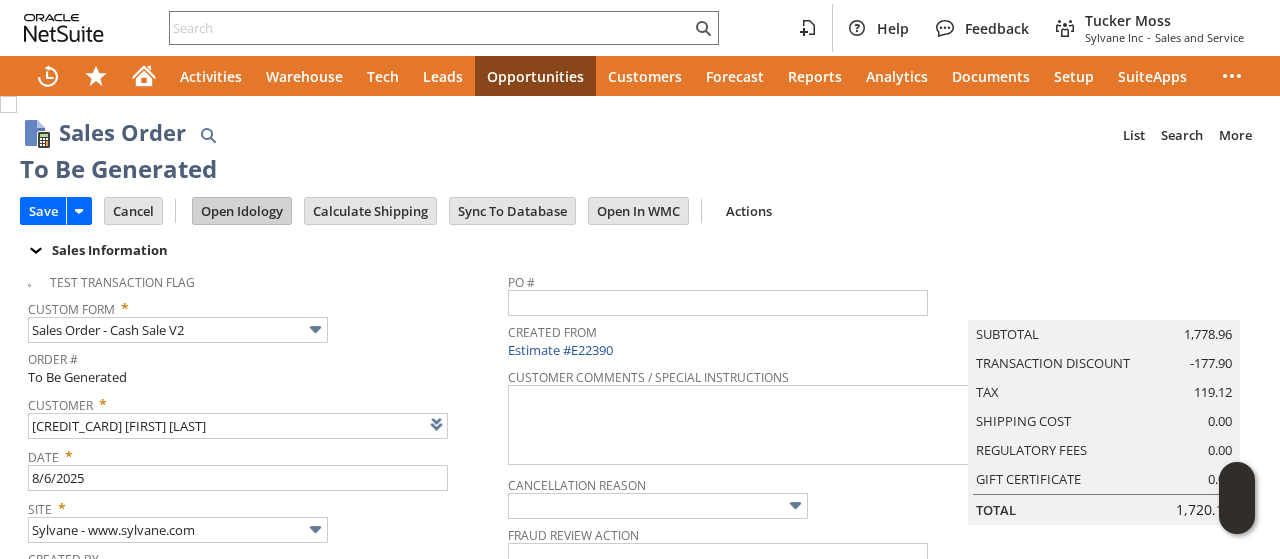 drag, startPoint x: 46, startPoint y: 208, endPoint x: 254, endPoint y: 219, distance: 208.29066 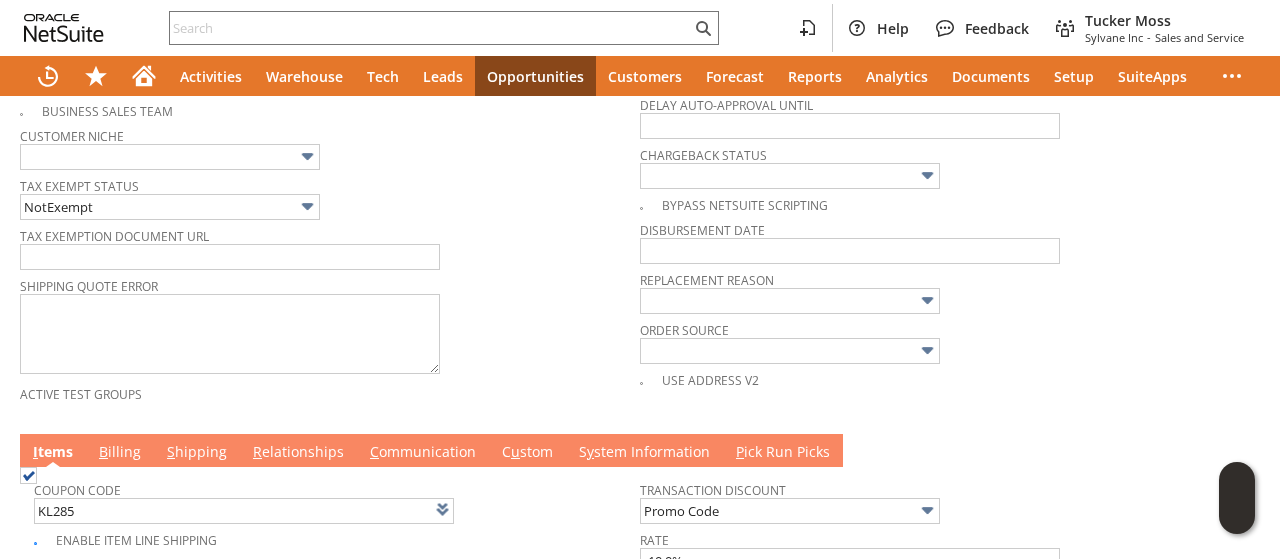 scroll, scrollTop: 1100, scrollLeft: 0, axis: vertical 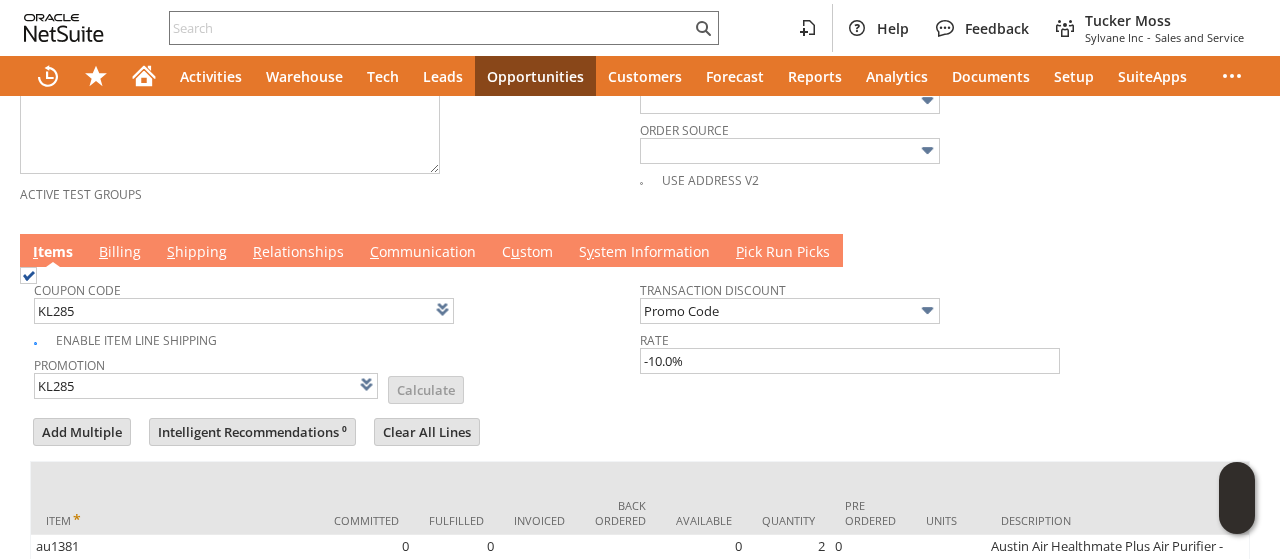 click on "B illing" at bounding box center (120, 253) 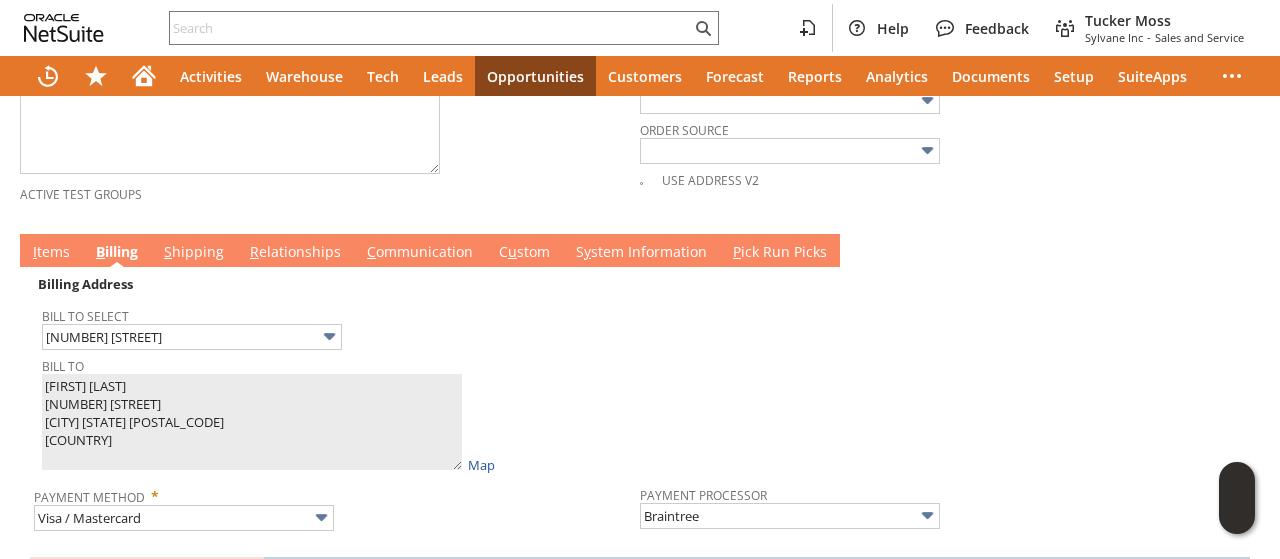 click on "I tems" at bounding box center (51, 253) 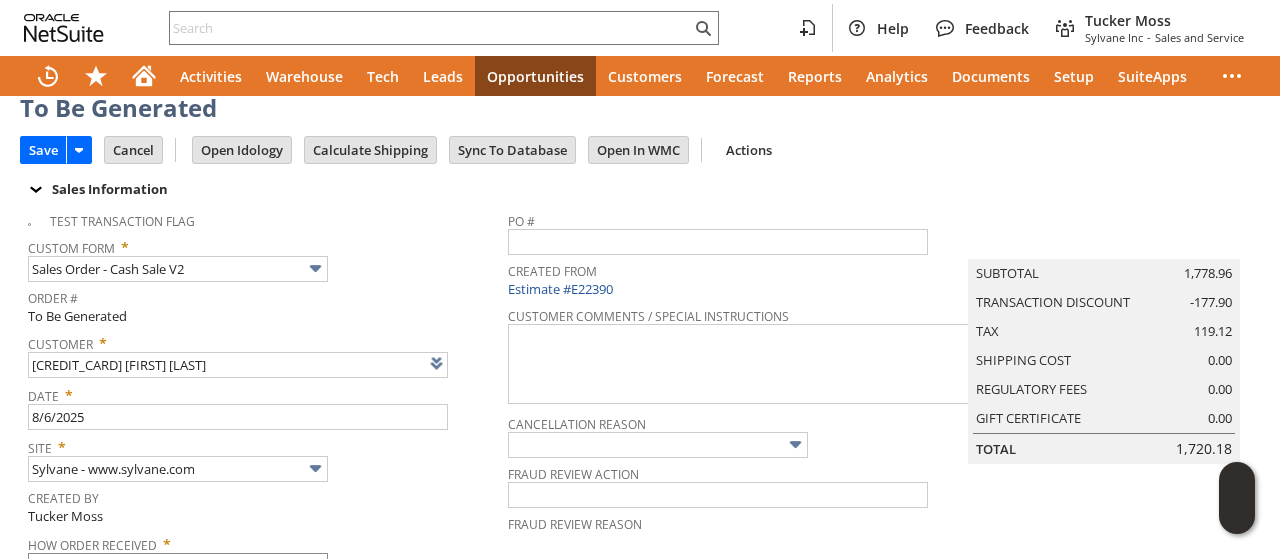 scroll, scrollTop: 0, scrollLeft: 0, axis: both 